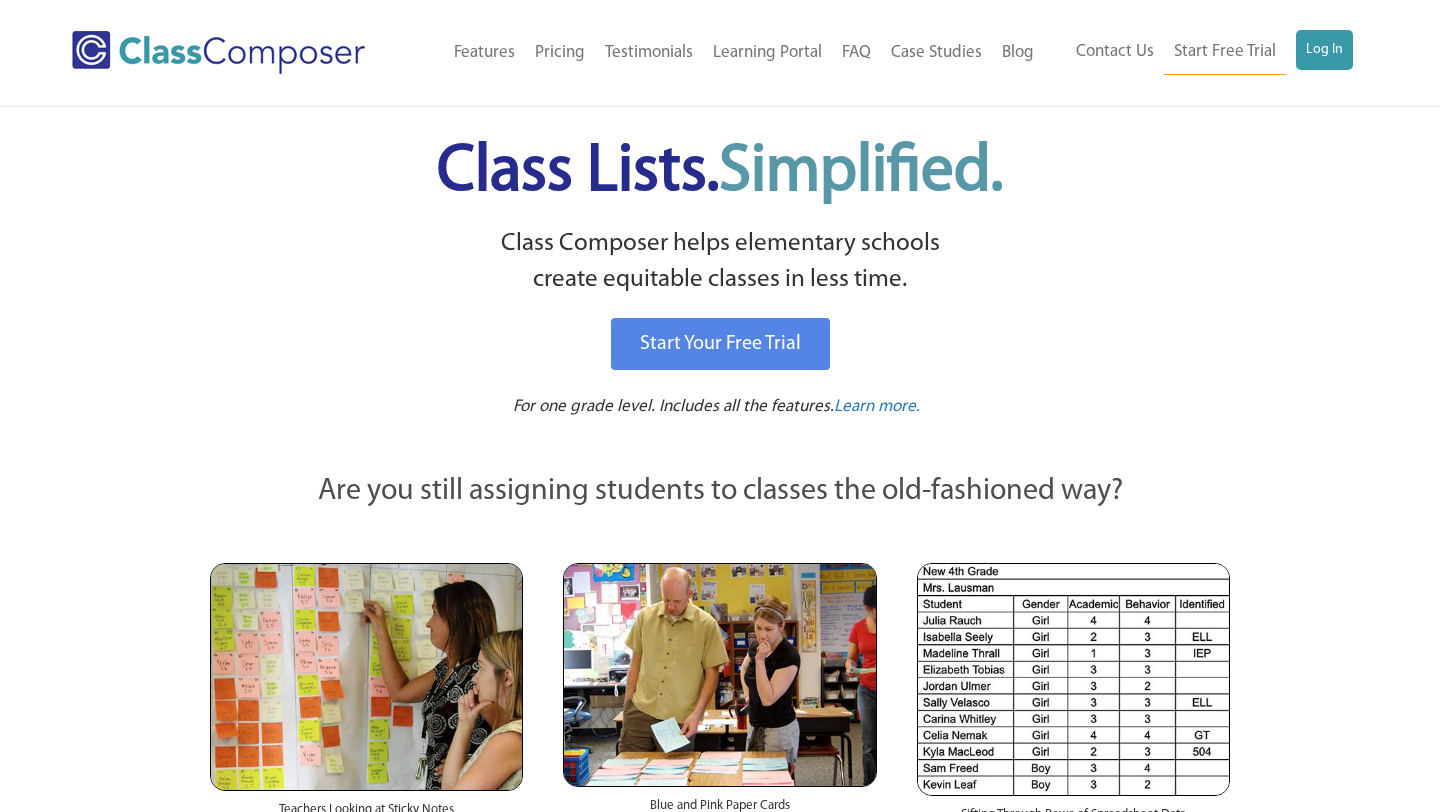 scroll, scrollTop: 0, scrollLeft: 0, axis: both 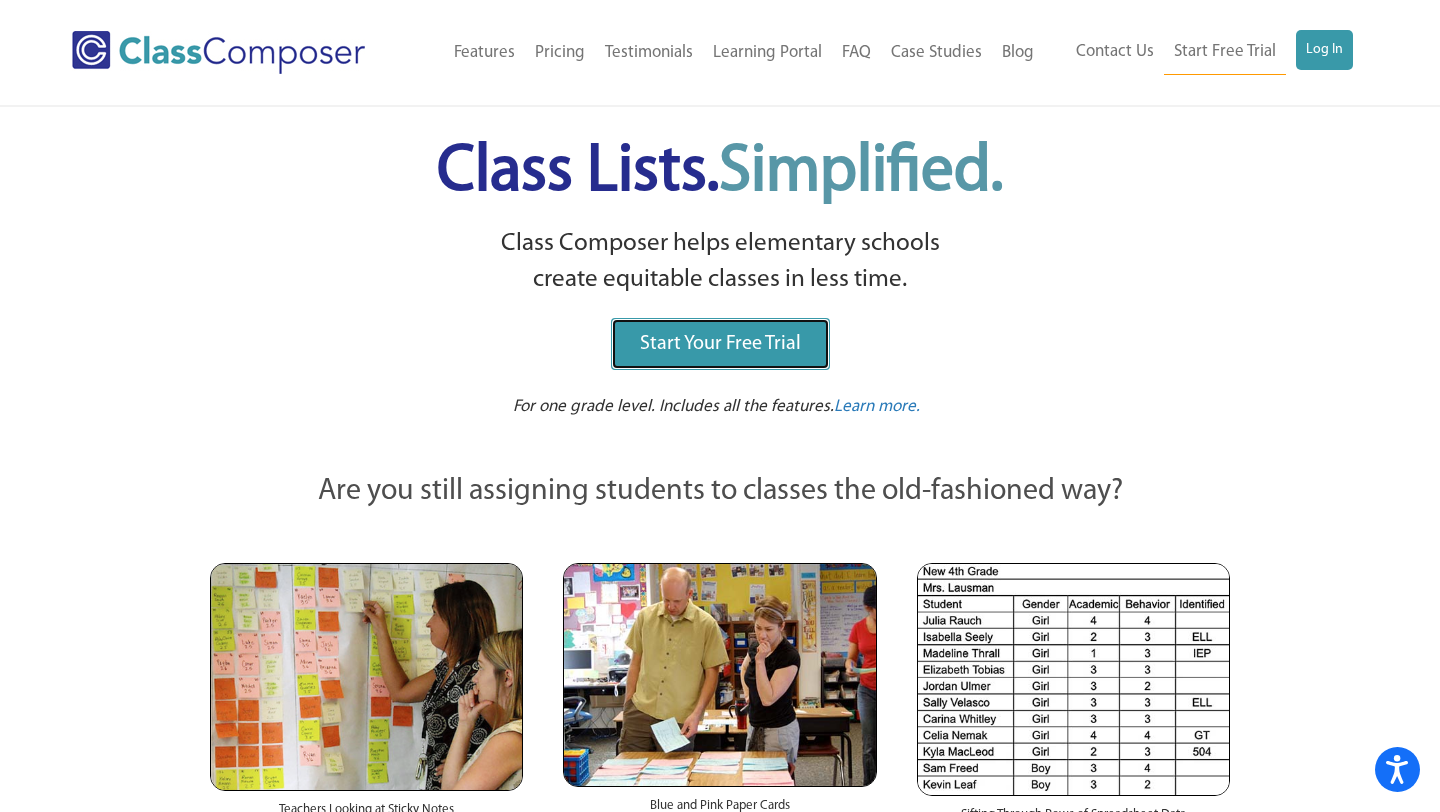 click on "Start Your Free Trial" at bounding box center (720, 344) 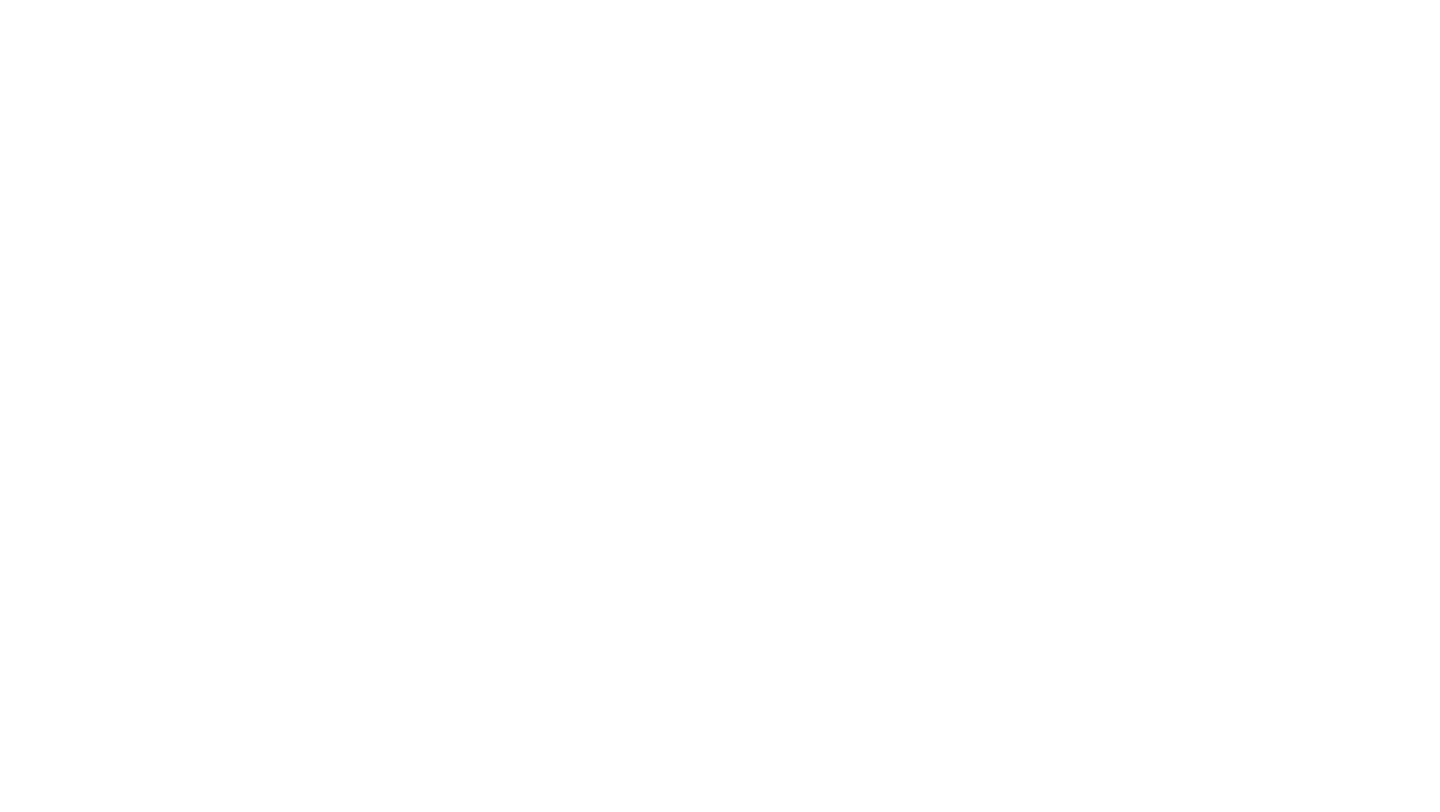scroll, scrollTop: 0, scrollLeft: 0, axis: both 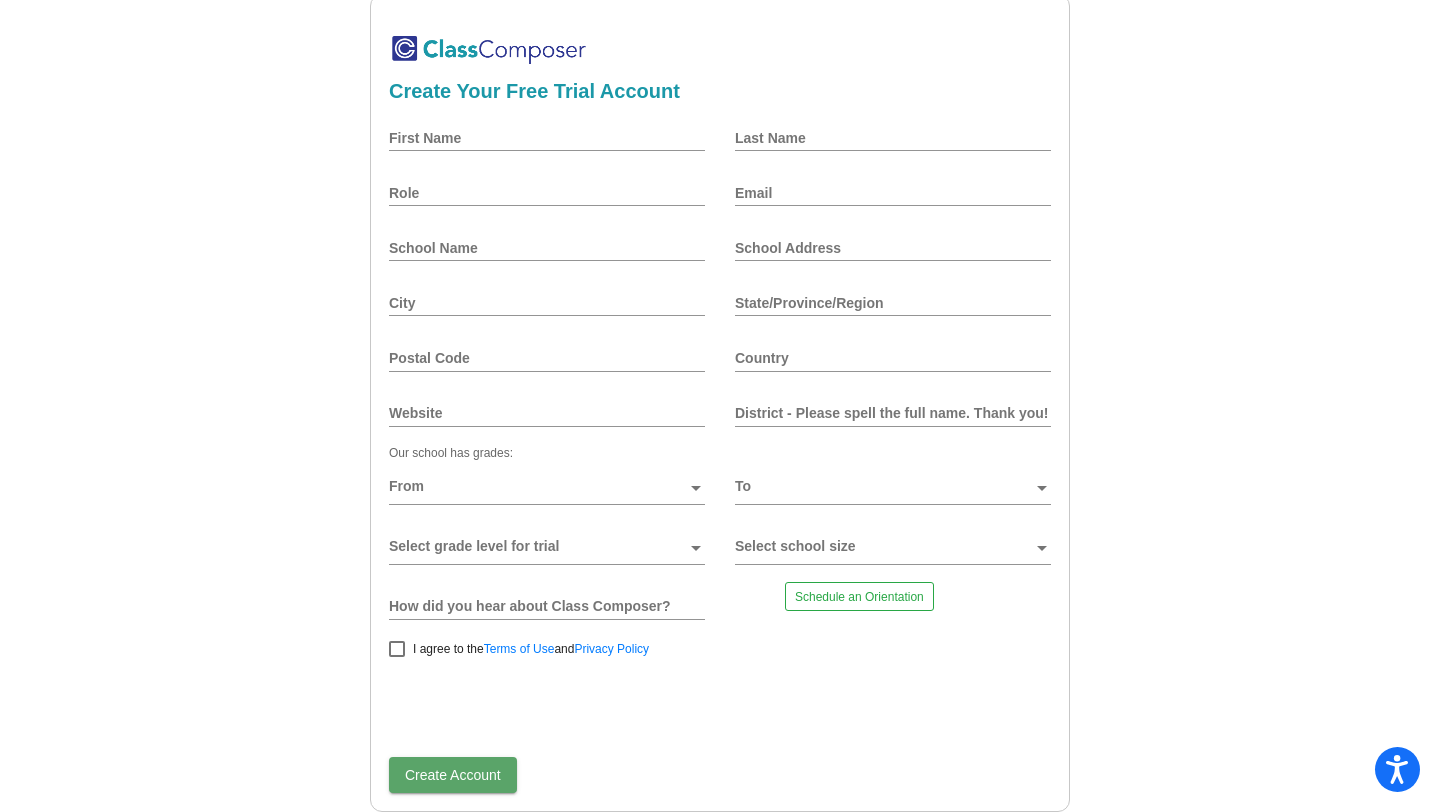 click on "First Name" at bounding box center (547, 137) 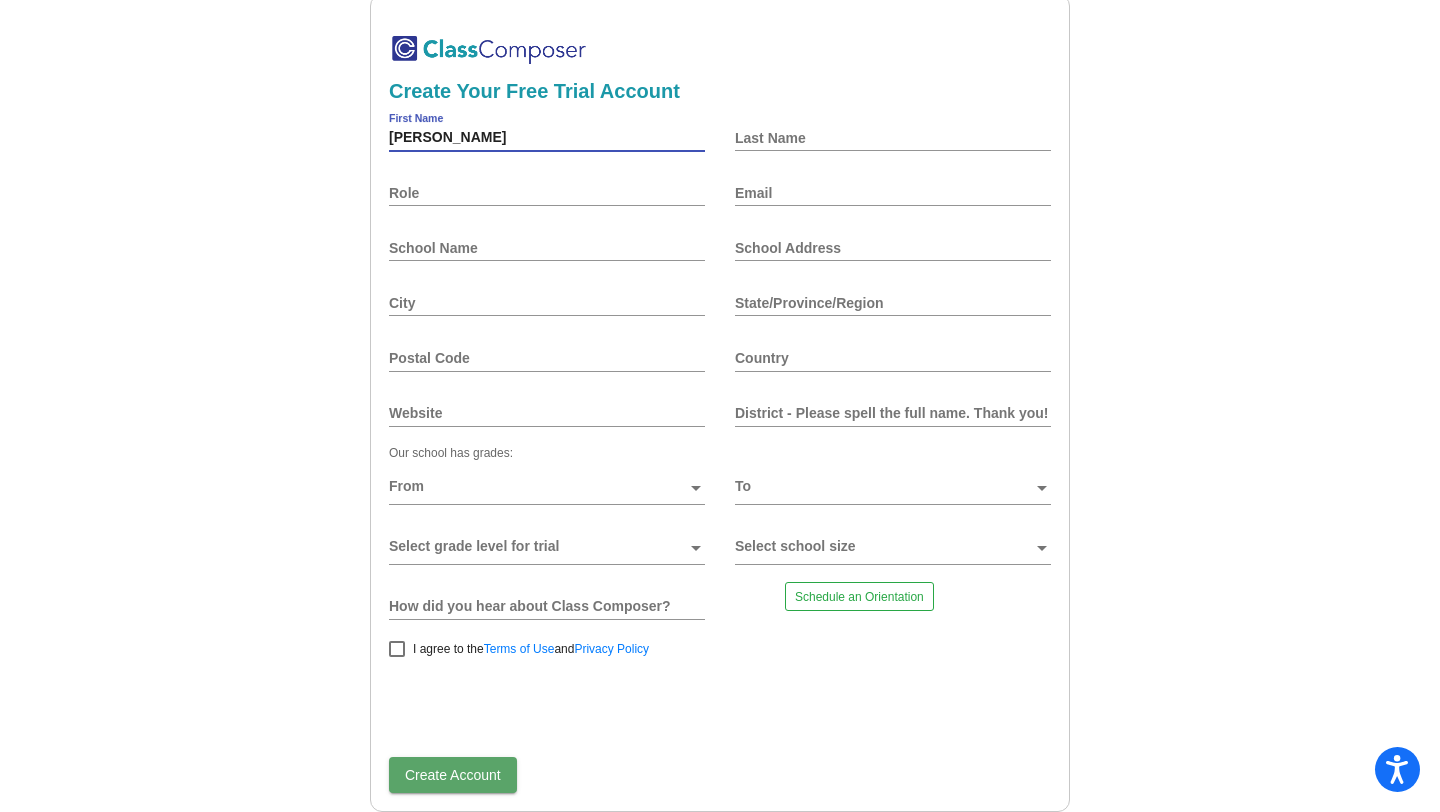 type on "[PERSON_NAME]" 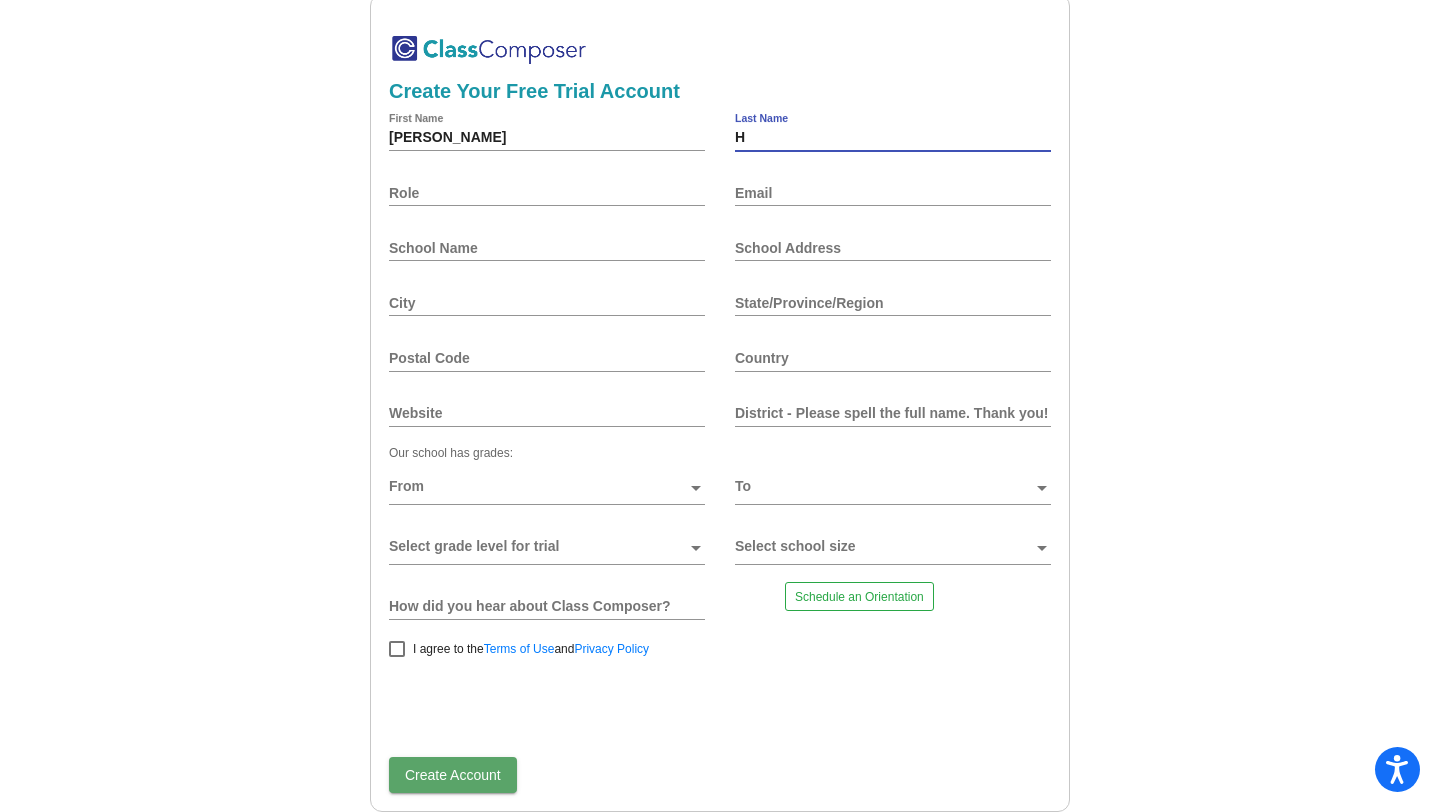 type on "H" 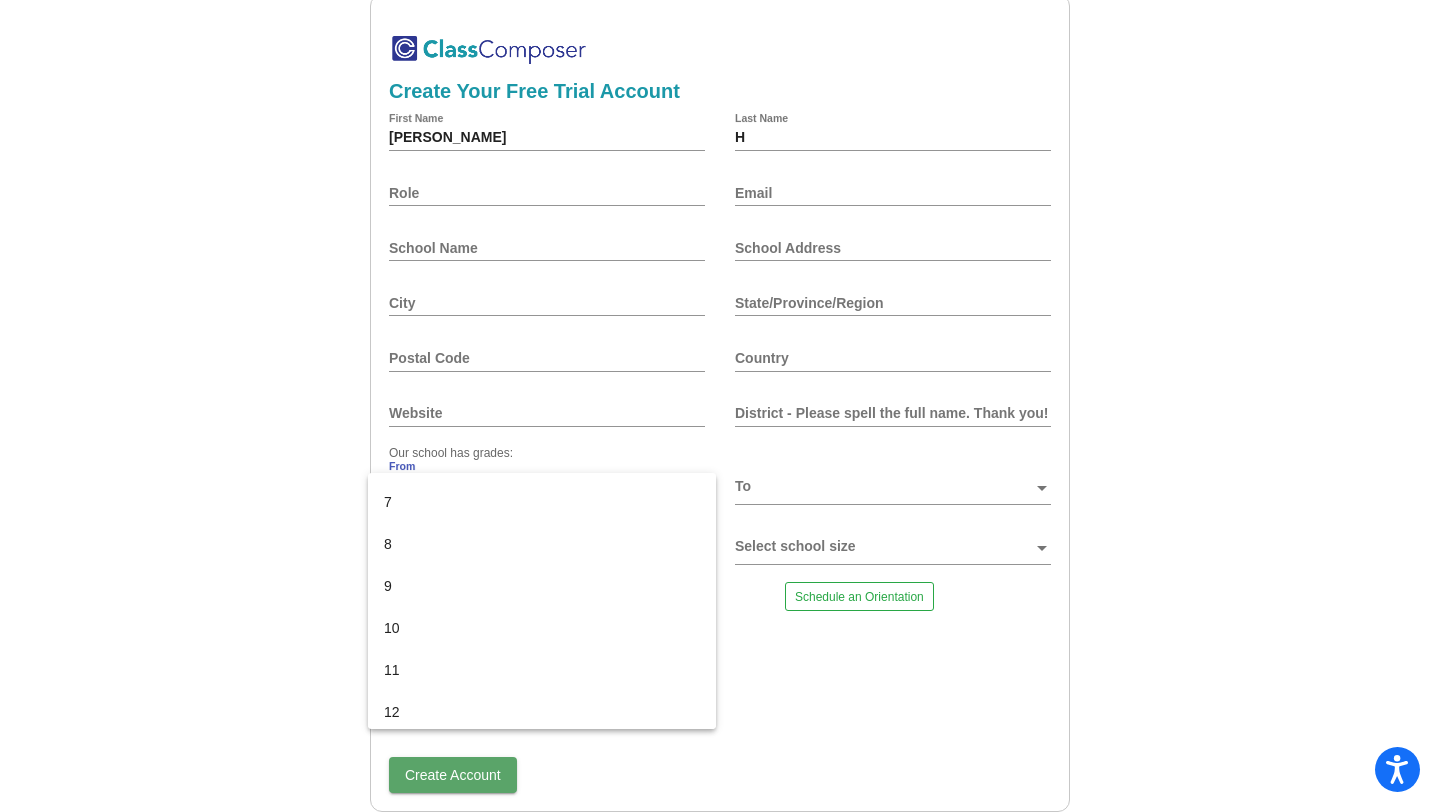 scroll, scrollTop: 366, scrollLeft: 0, axis: vertical 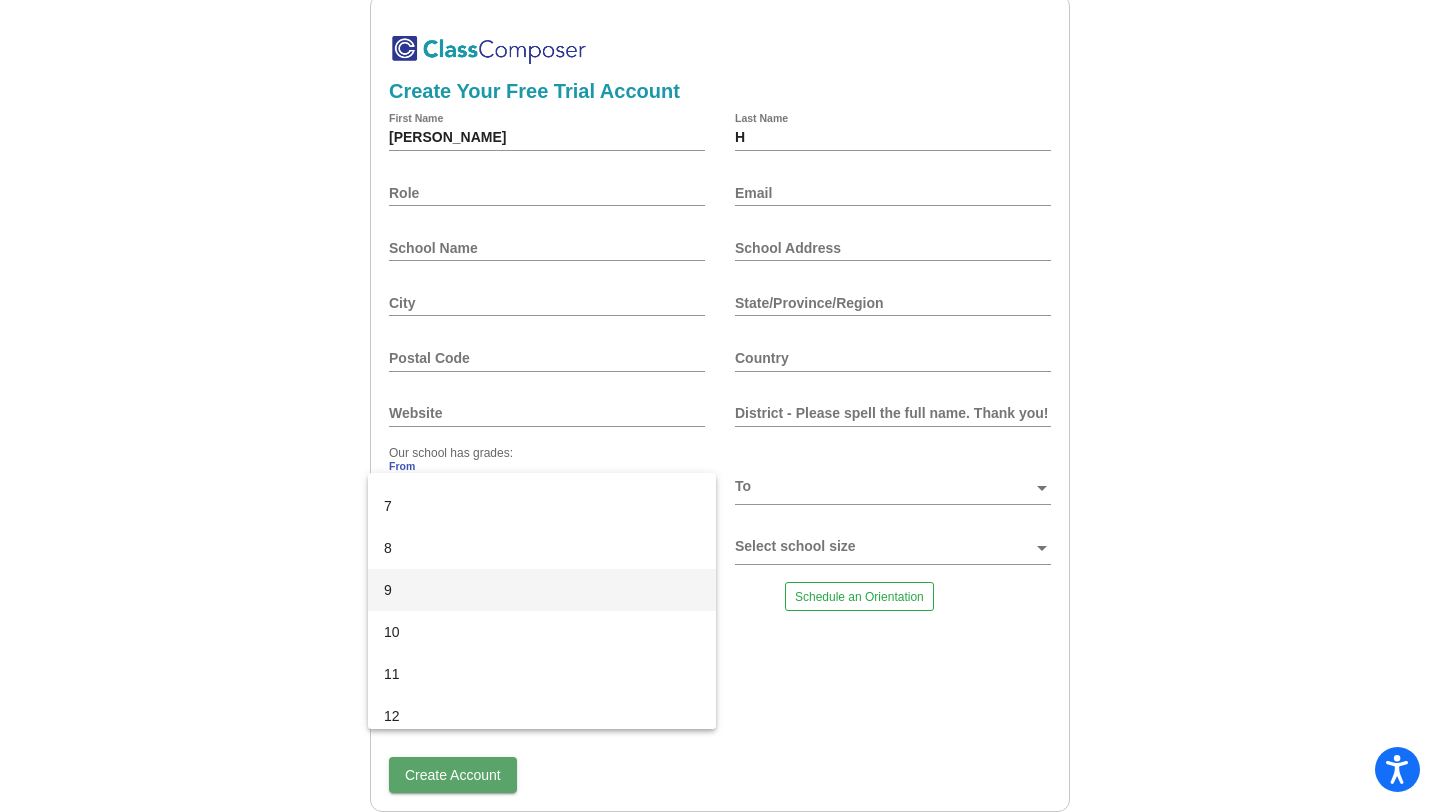 click on "9" at bounding box center [542, 590] 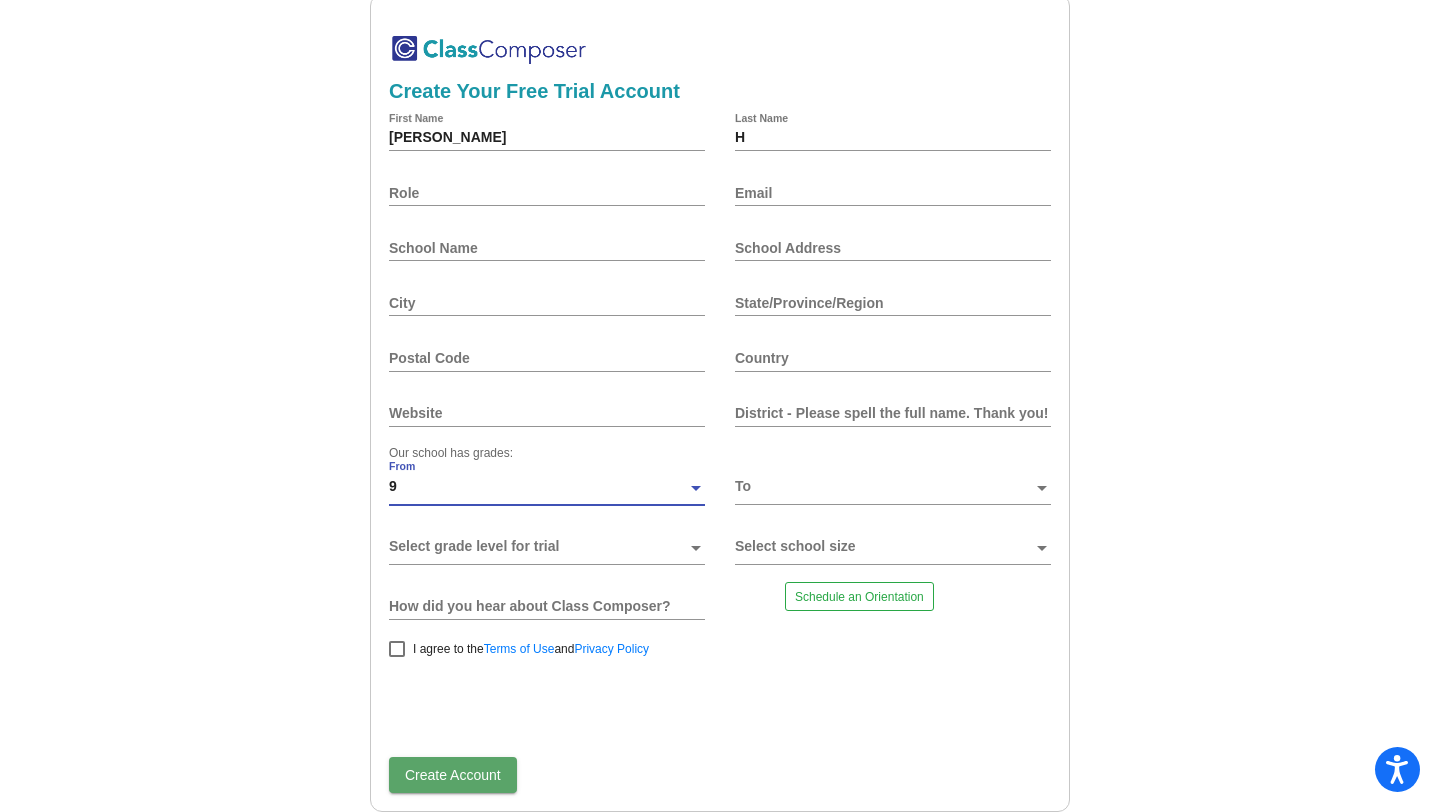 click at bounding box center (884, 487) 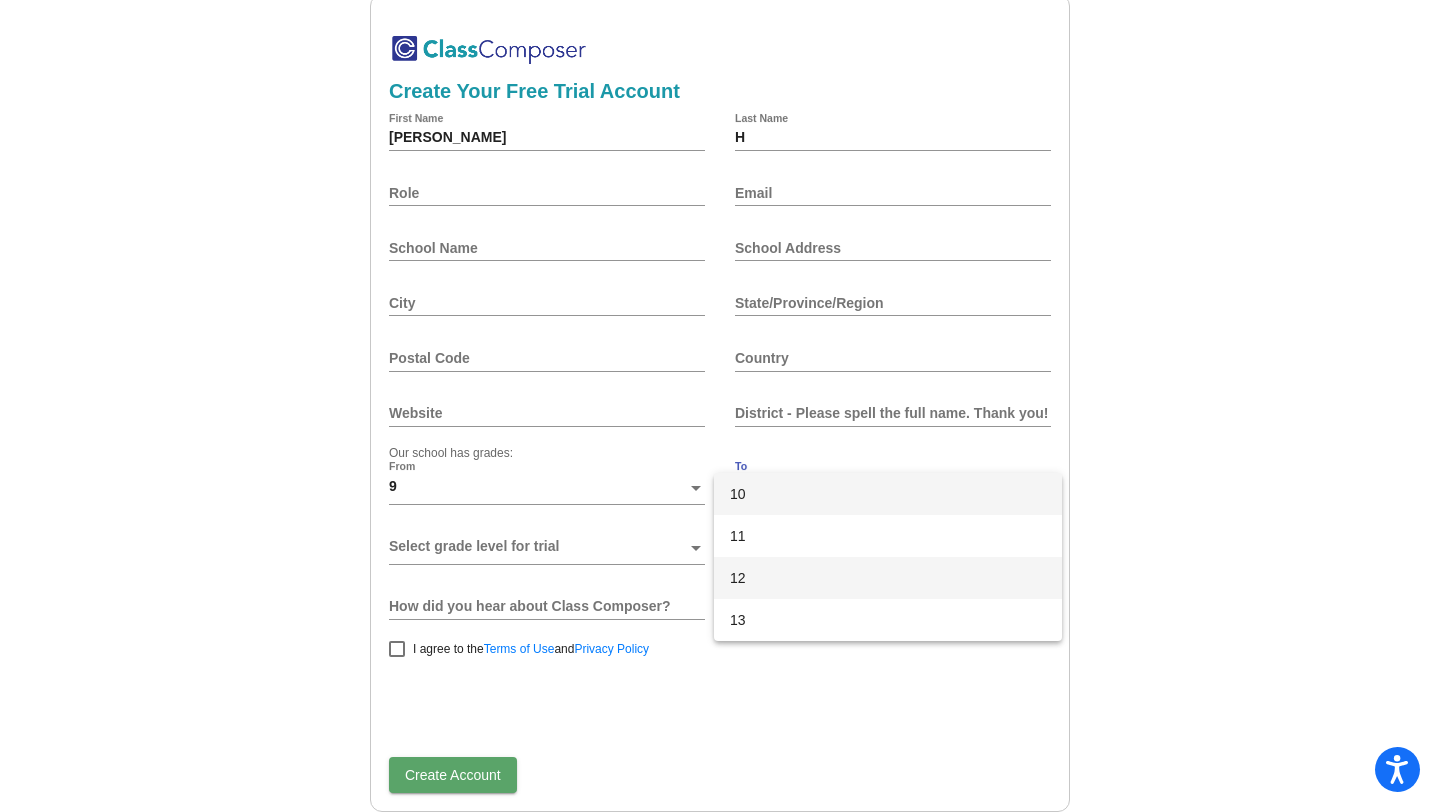 click on "12" at bounding box center (888, 578) 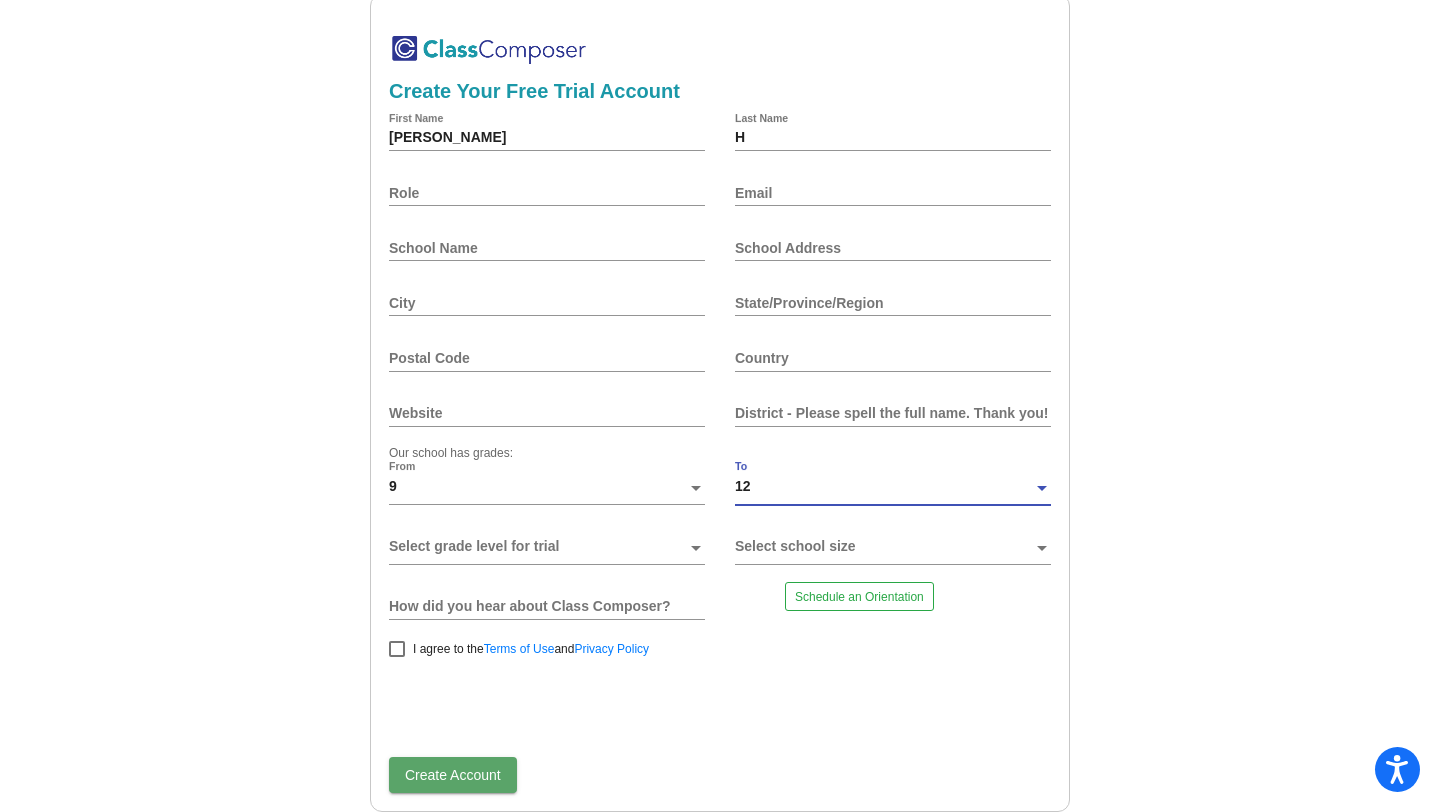 click at bounding box center (538, 554) 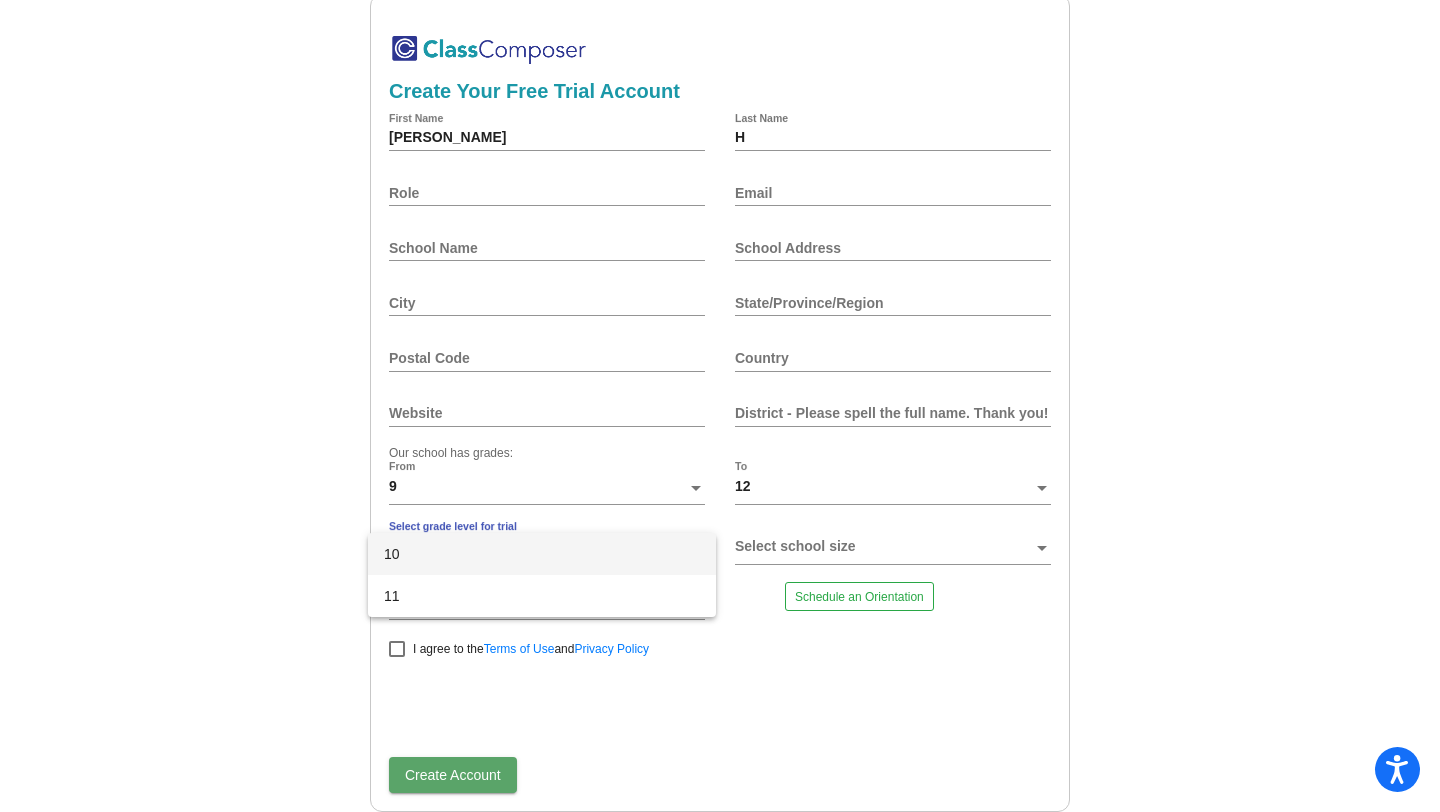 click at bounding box center (720, 406) 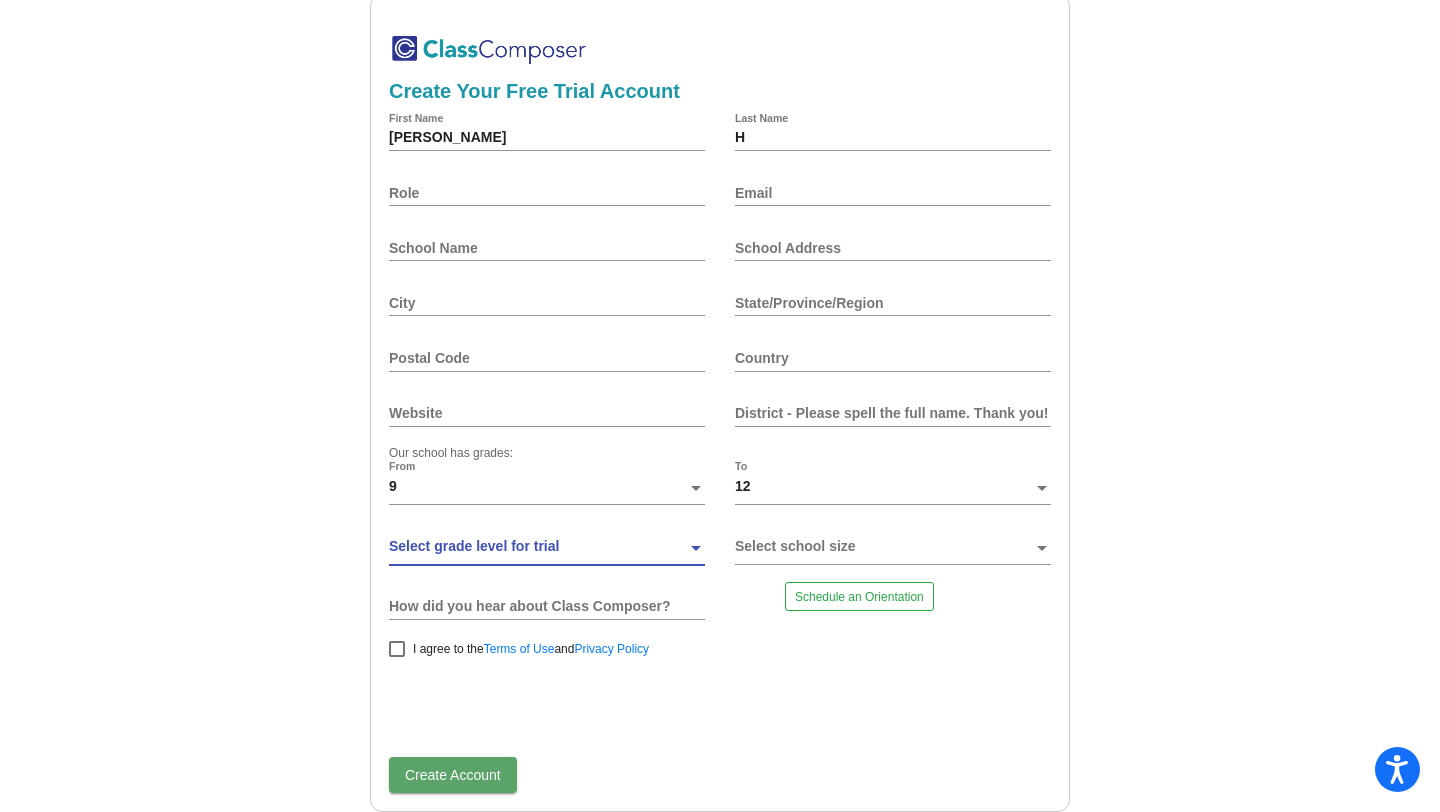 click at bounding box center (538, 554) 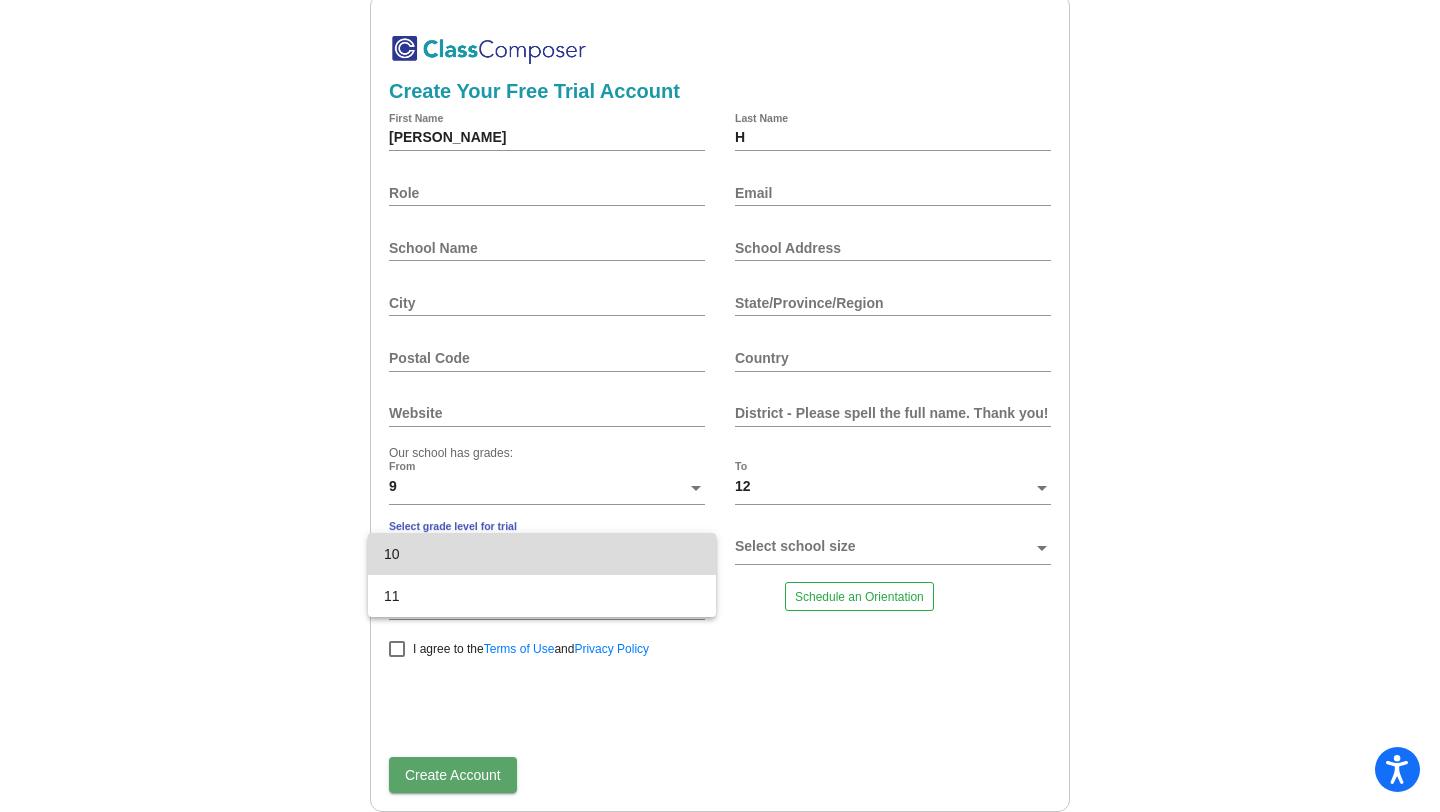 click on "10" at bounding box center (542, 554) 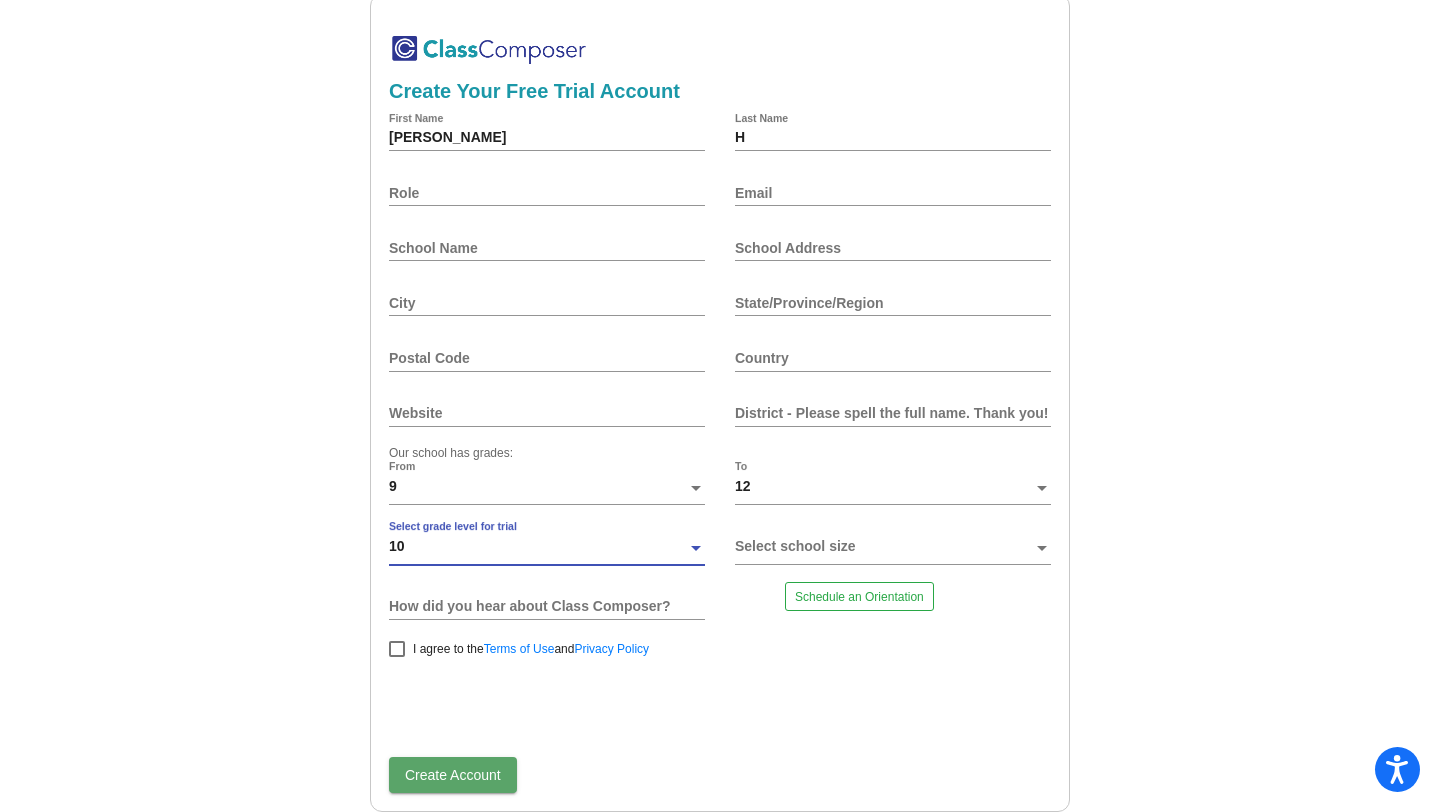 click at bounding box center [884, 547] 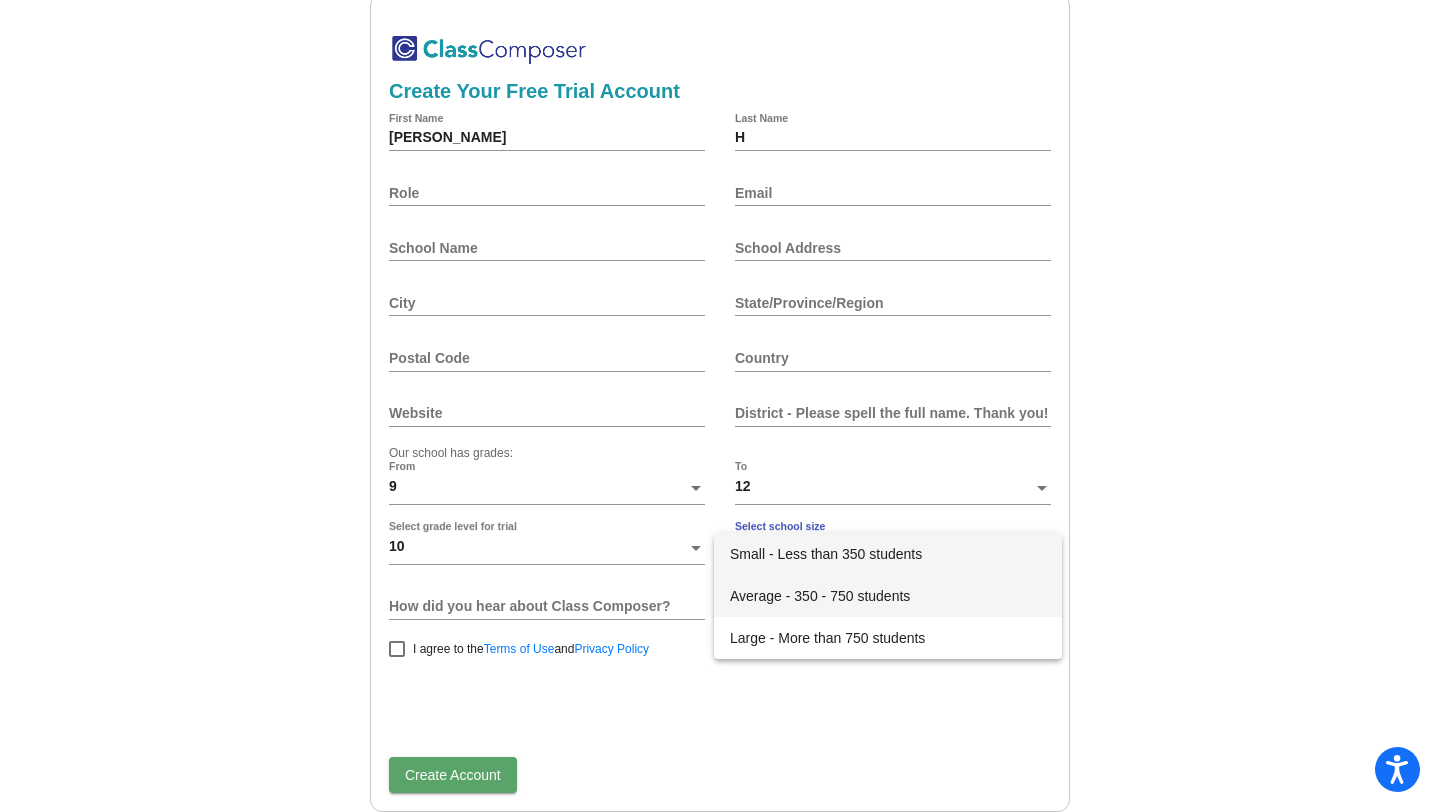 click on "Average - 350 - 750 students" at bounding box center [888, 596] 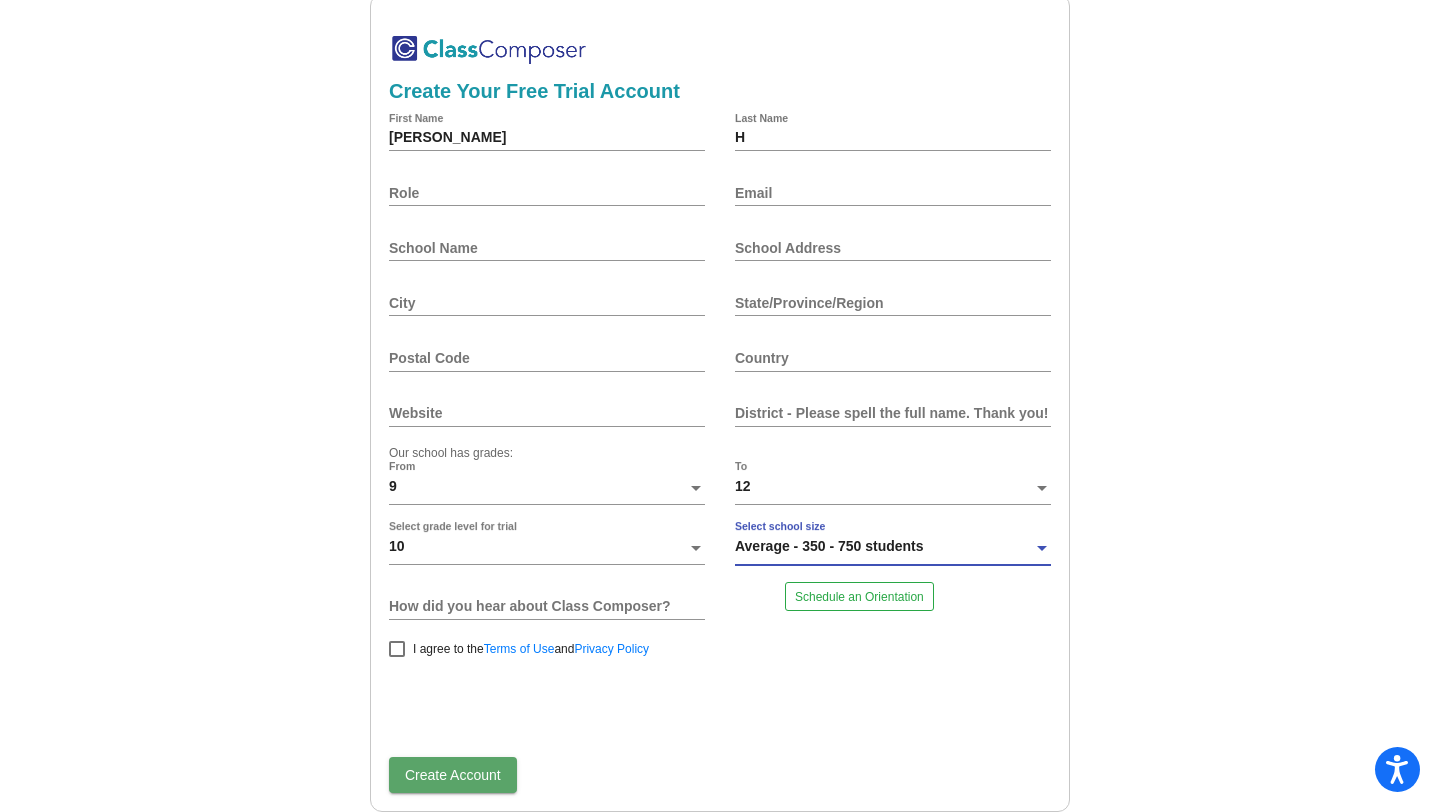click on "How did you hear about Class Composer?" at bounding box center (547, 606) 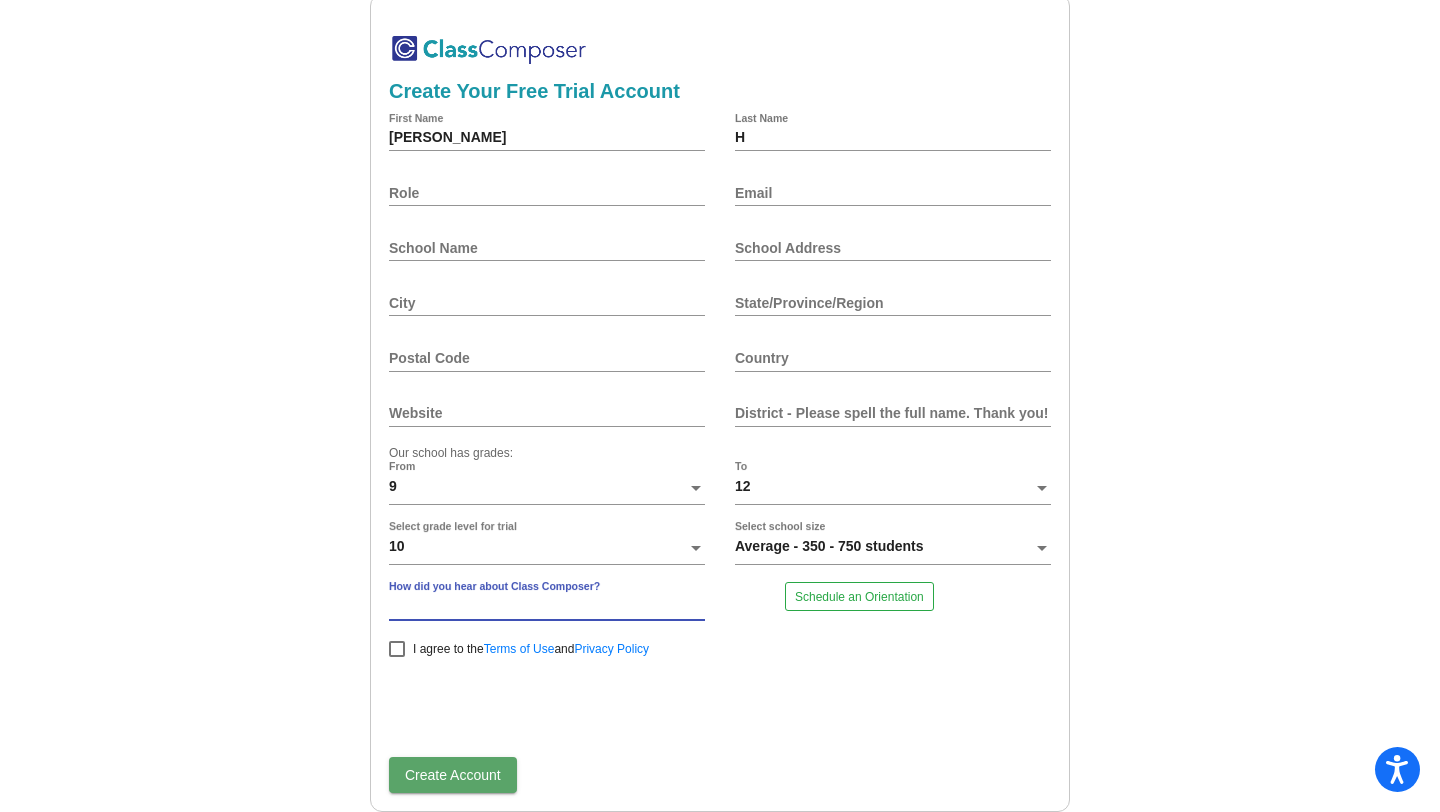 click on "Role" at bounding box center (547, 193) 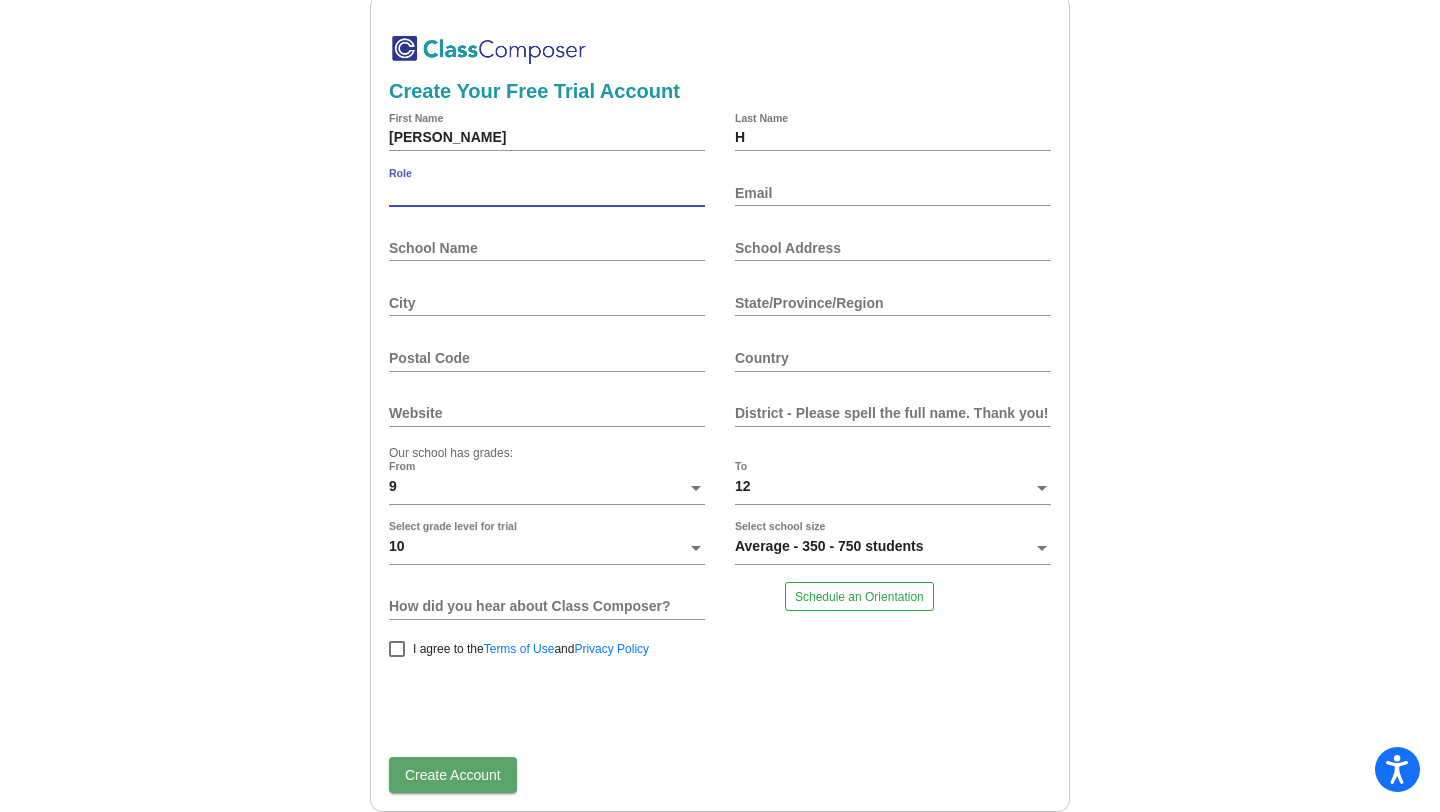 click on "Email" at bounding box center (893, 193) 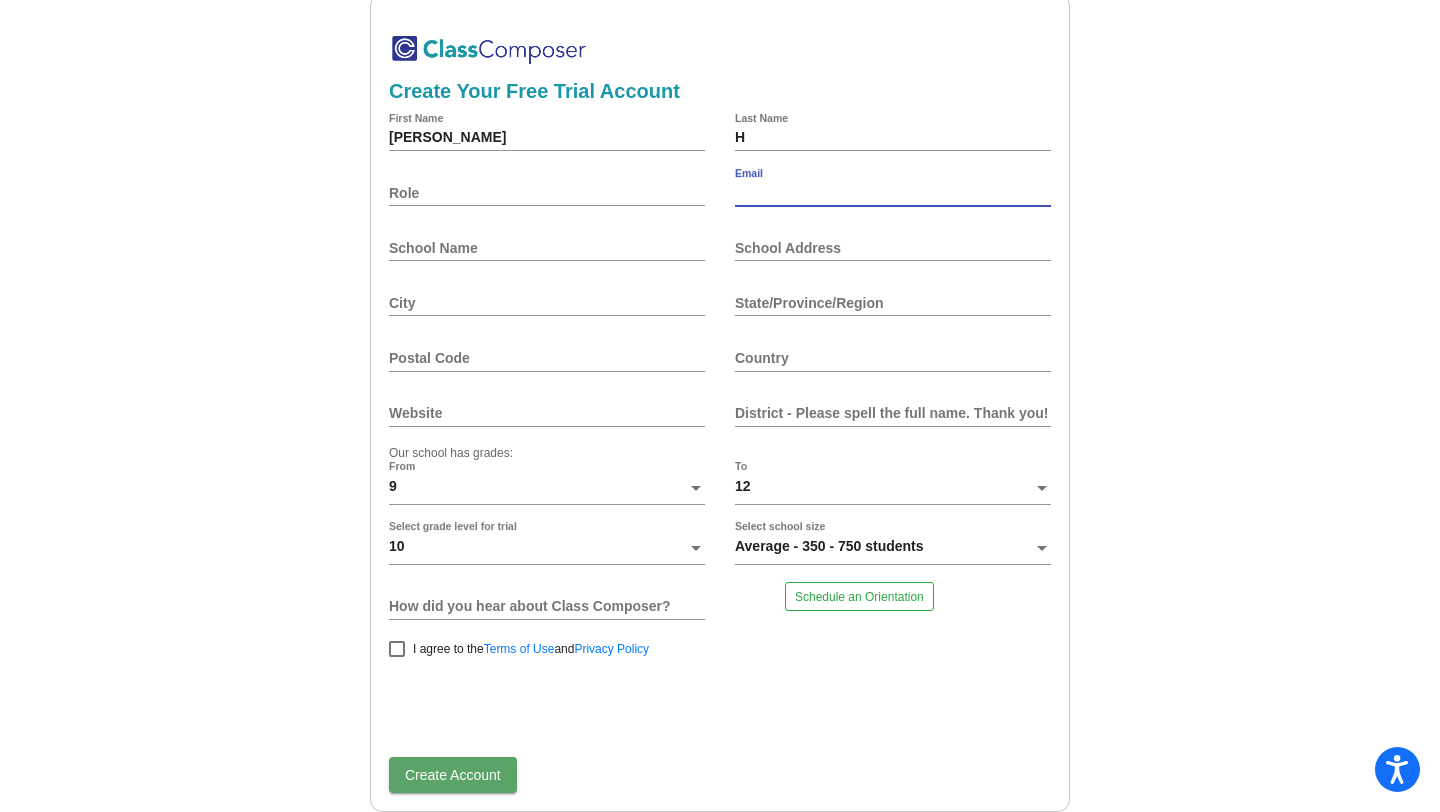 type on "seieun1159@gmail.com" 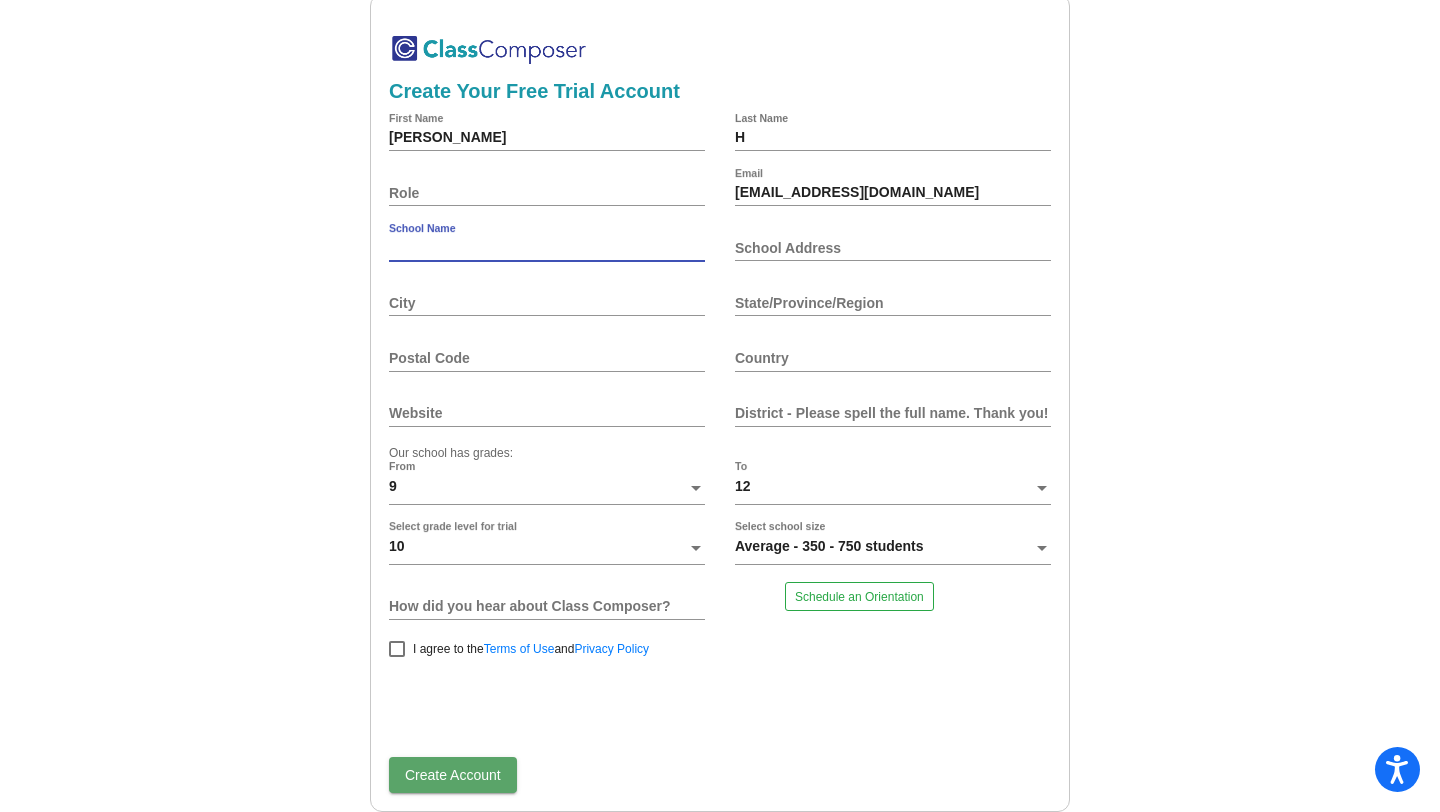 click on "School Name" at bounding box center (547, 248) 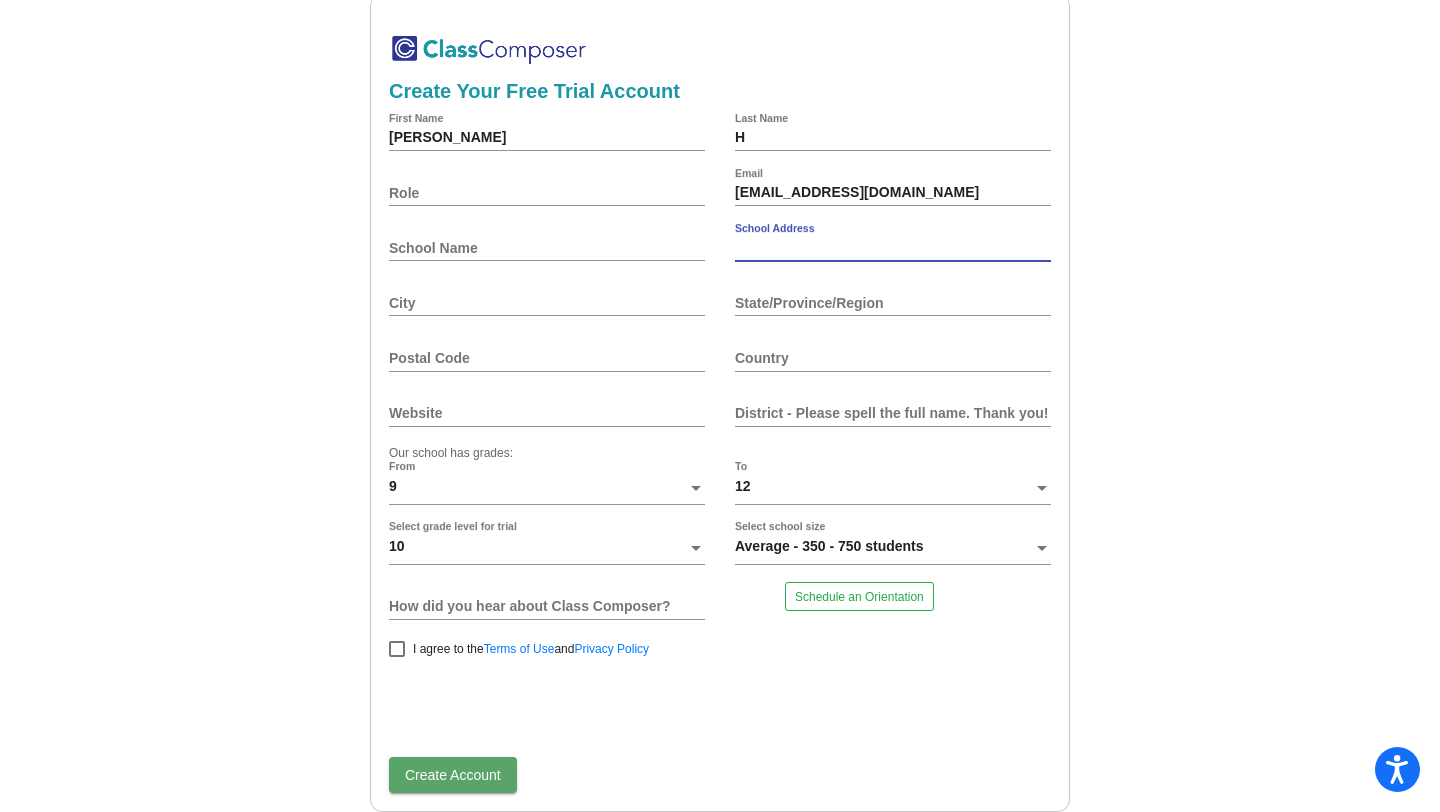 click on "School Address" at bounding box center (893, 248) 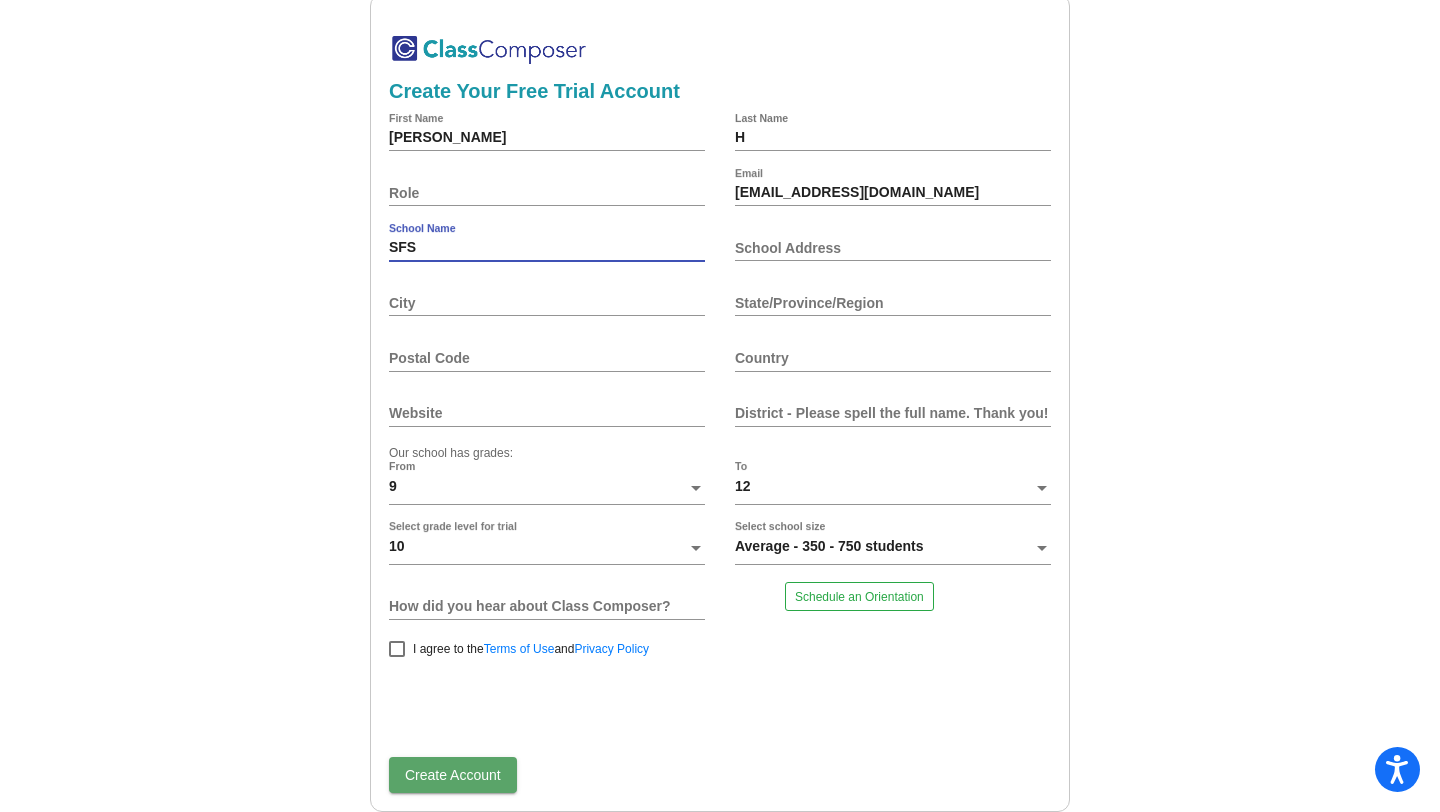 type on "SFS" 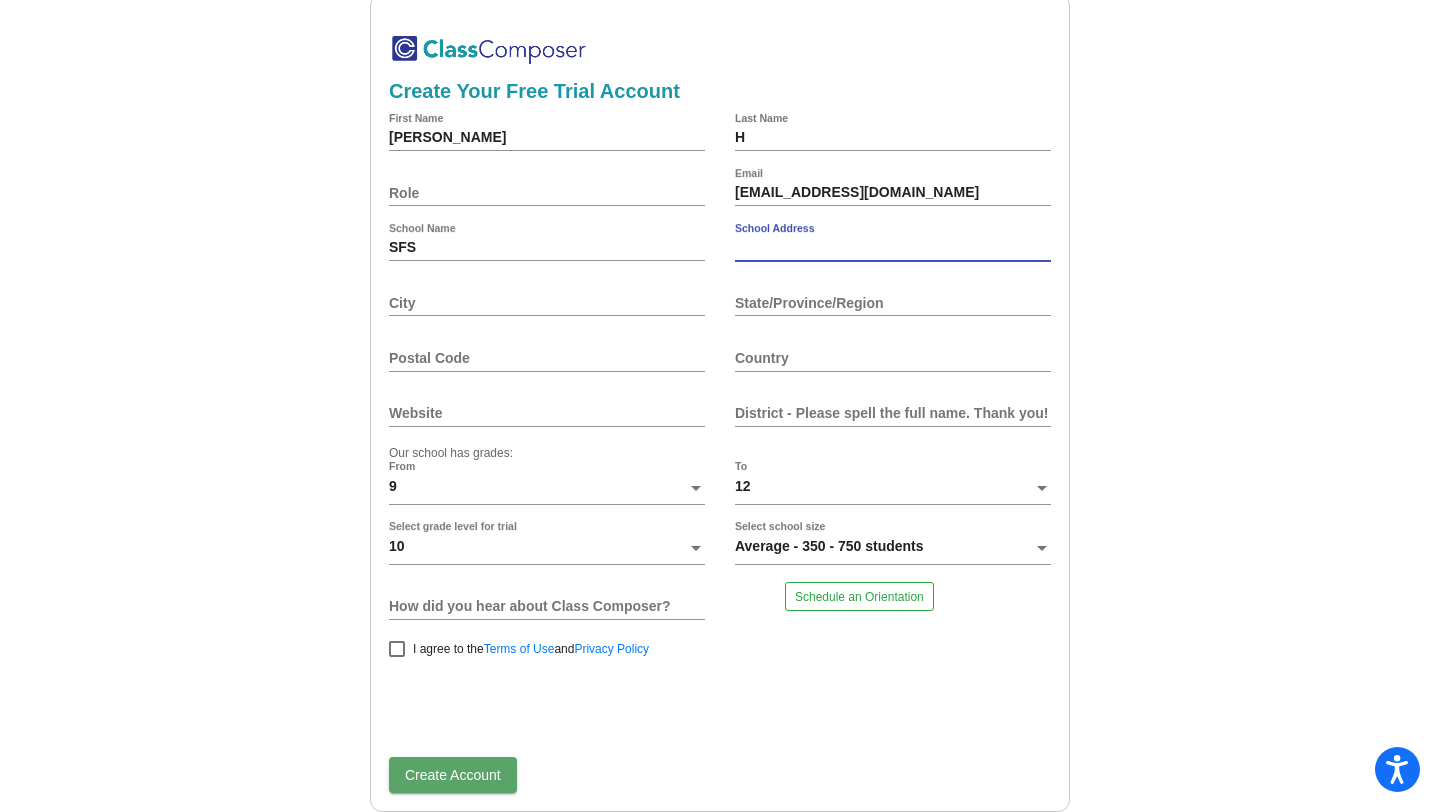 paste on "39 Yeonhui-ro 22-gil, Seodaemun-gu, Seoul" 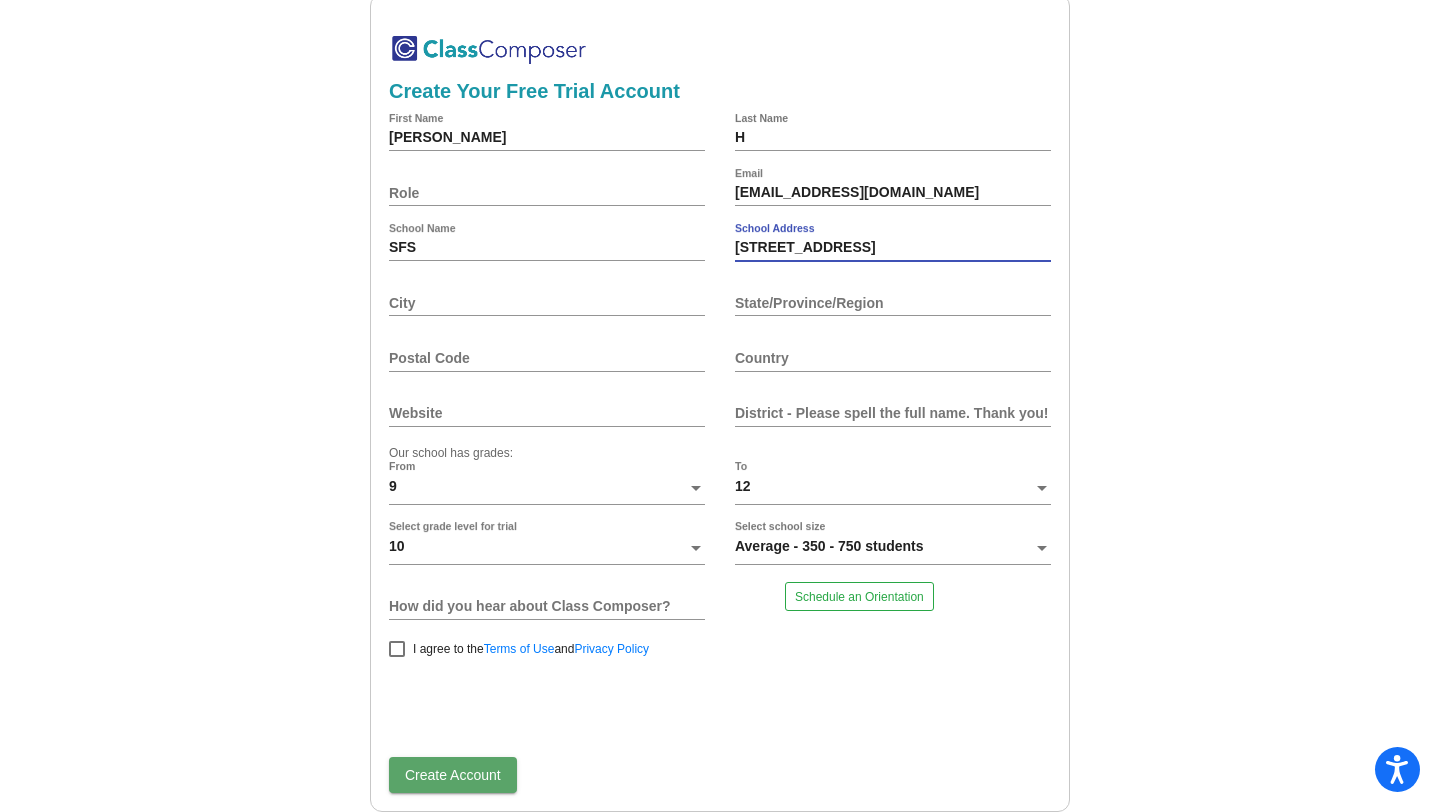 type on "39 Yeonhui-ro 22-gil, Seodaemun-gu, Seoul" 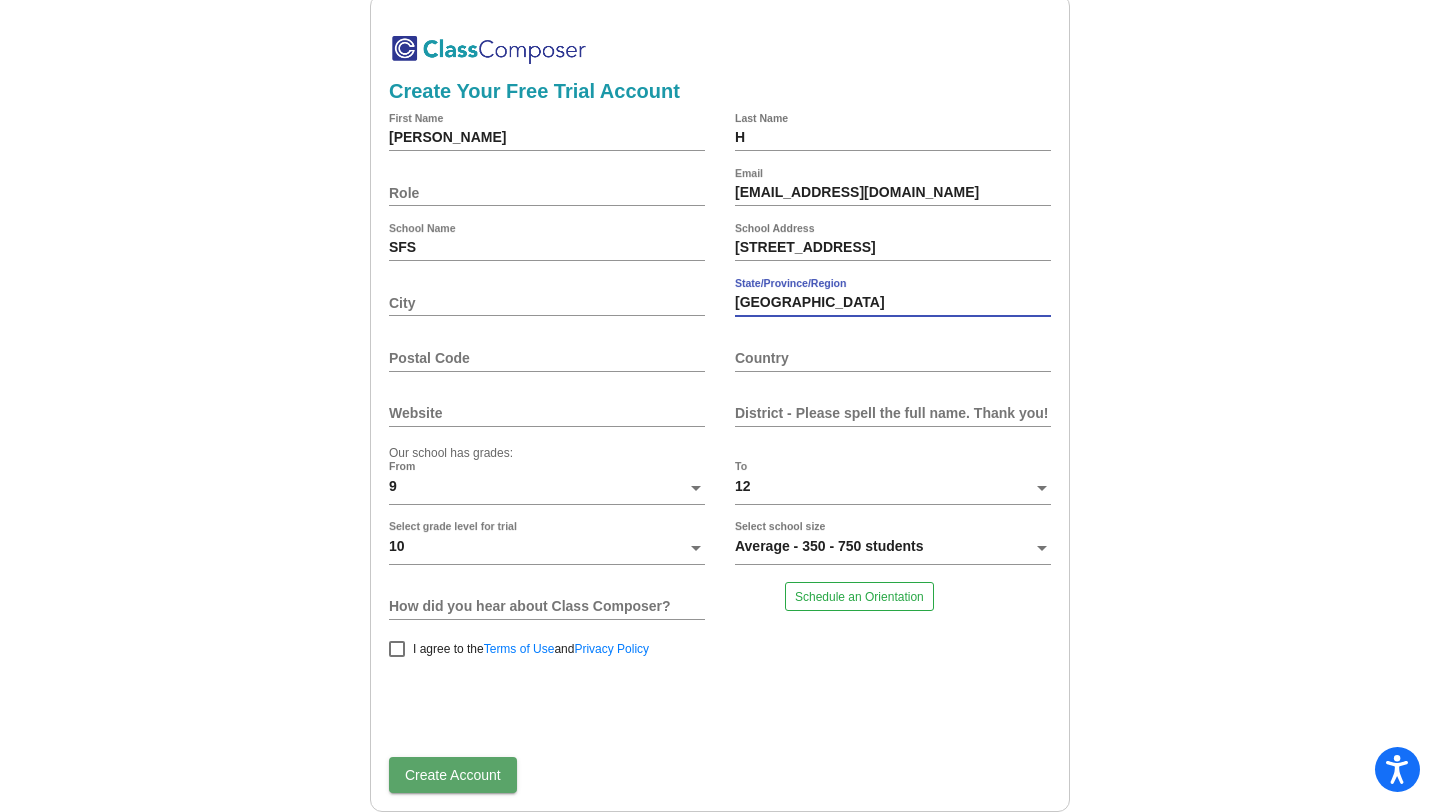 type on "Seoul" 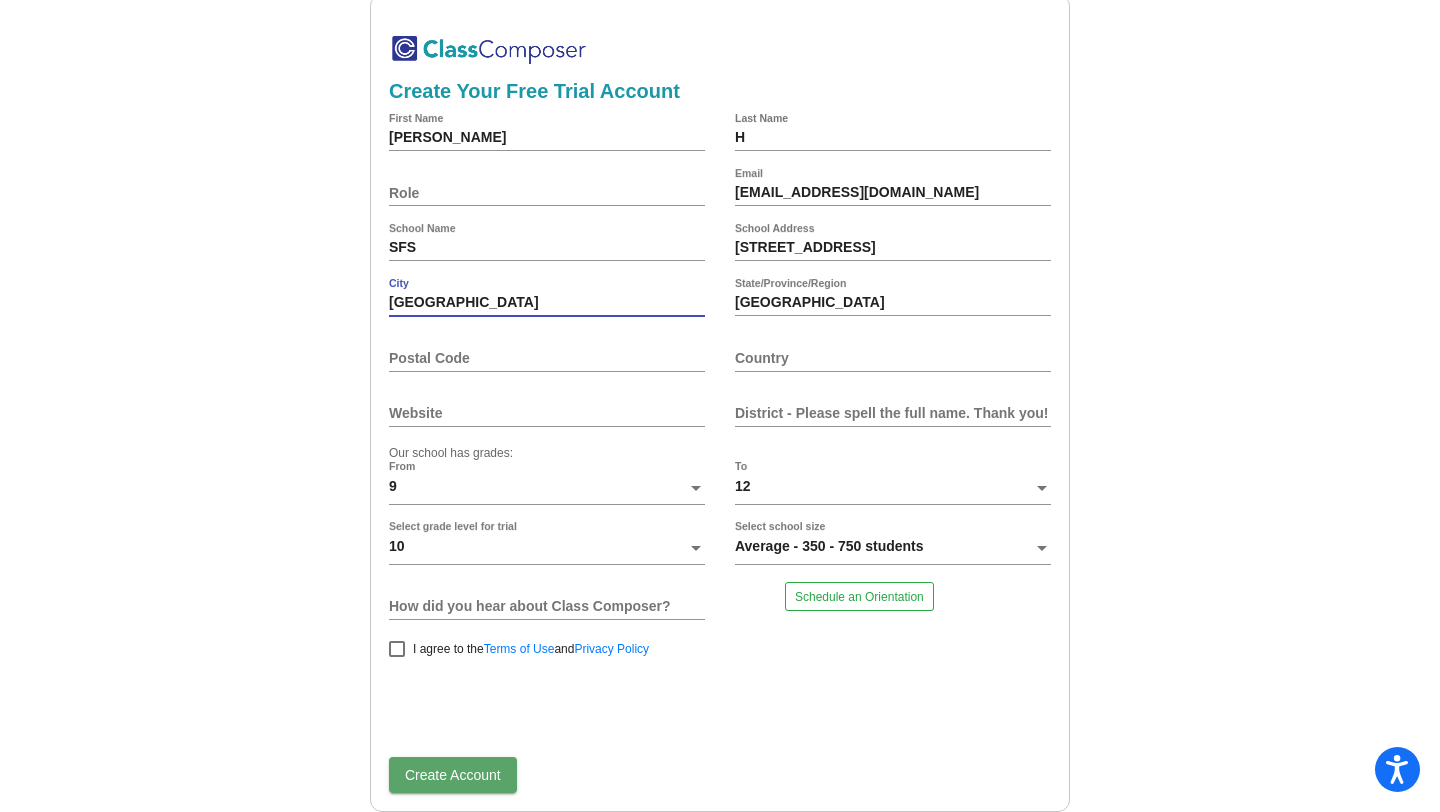type on "Seoul" 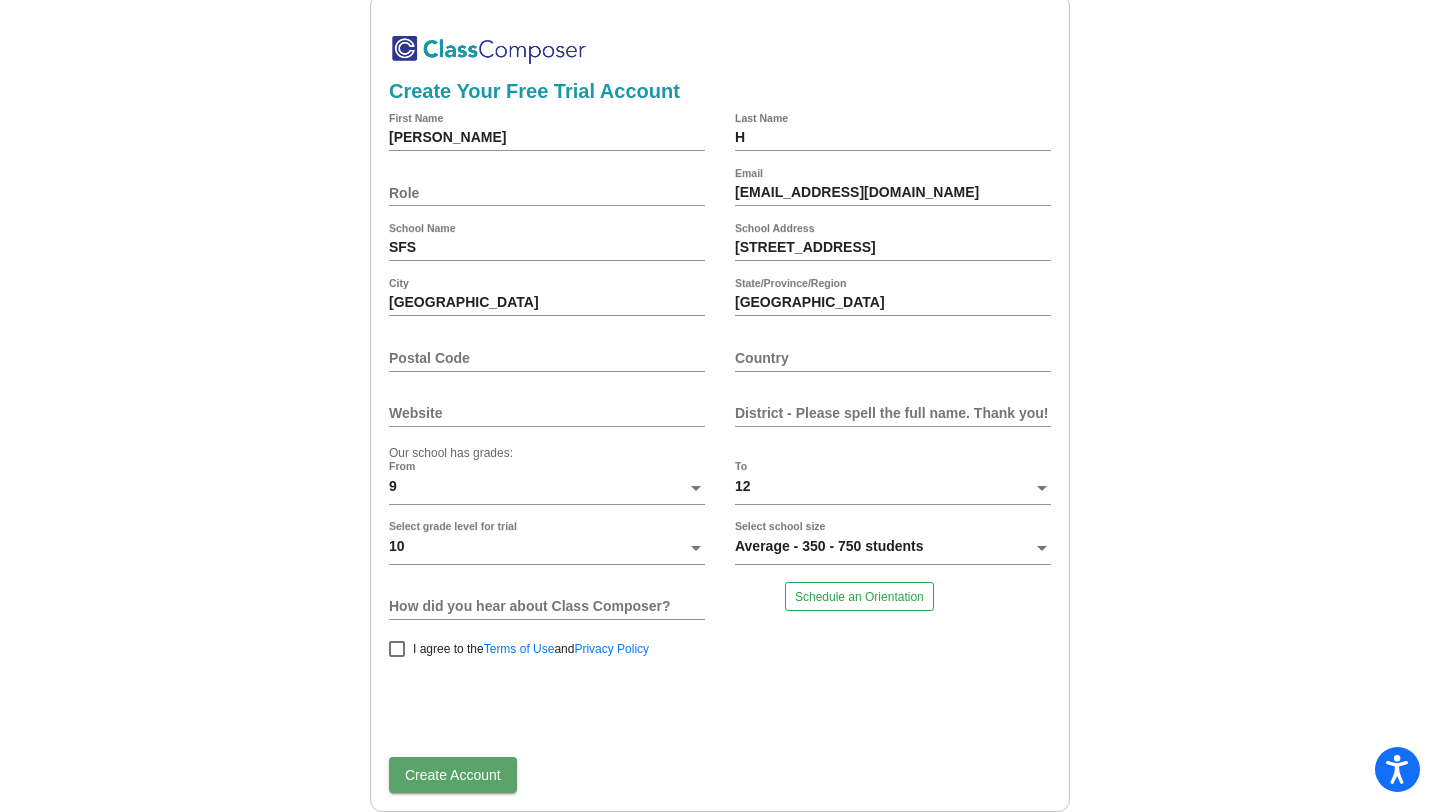 click on "Postal Code" at bounding box center [547, 358] 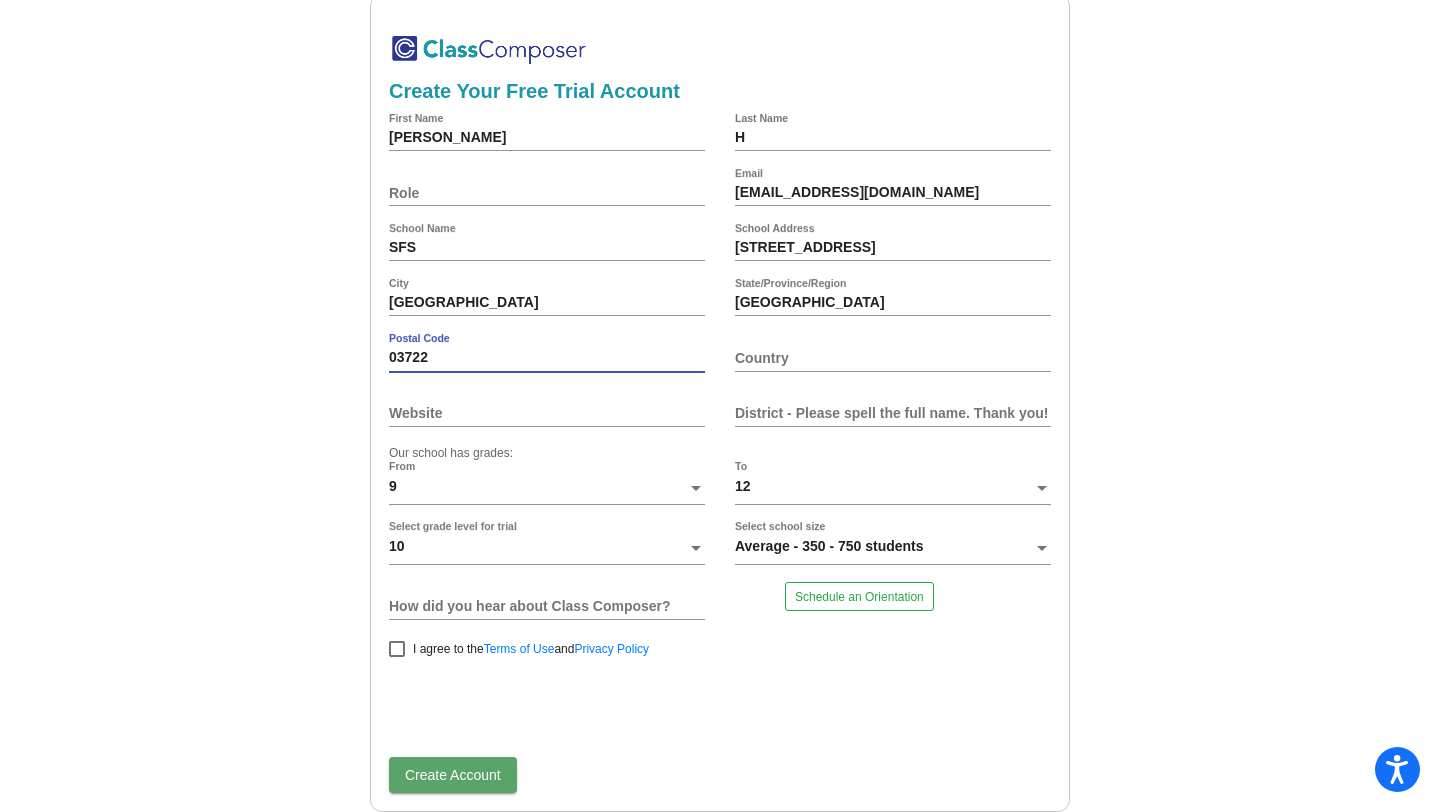 type on "03722" 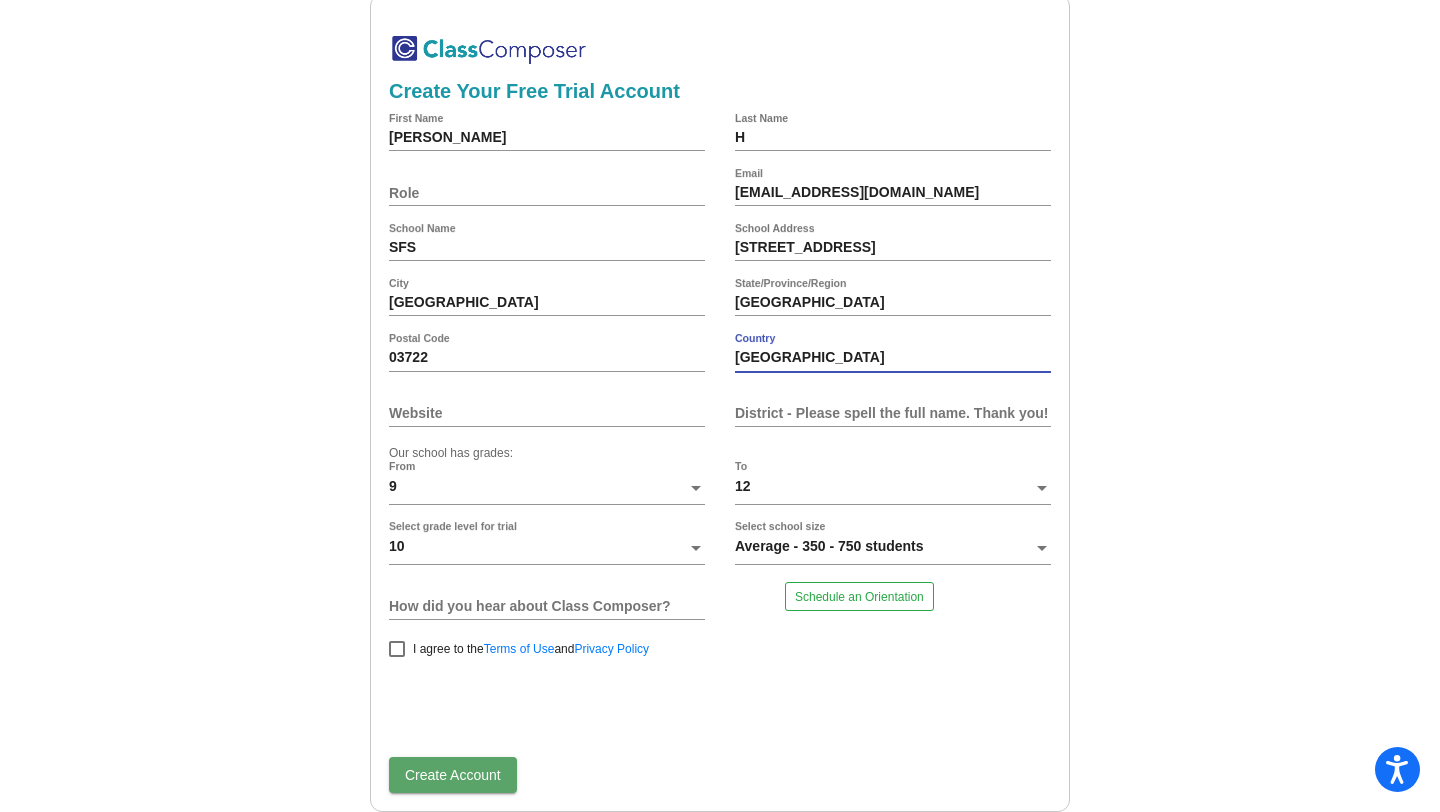 type on "Korea" 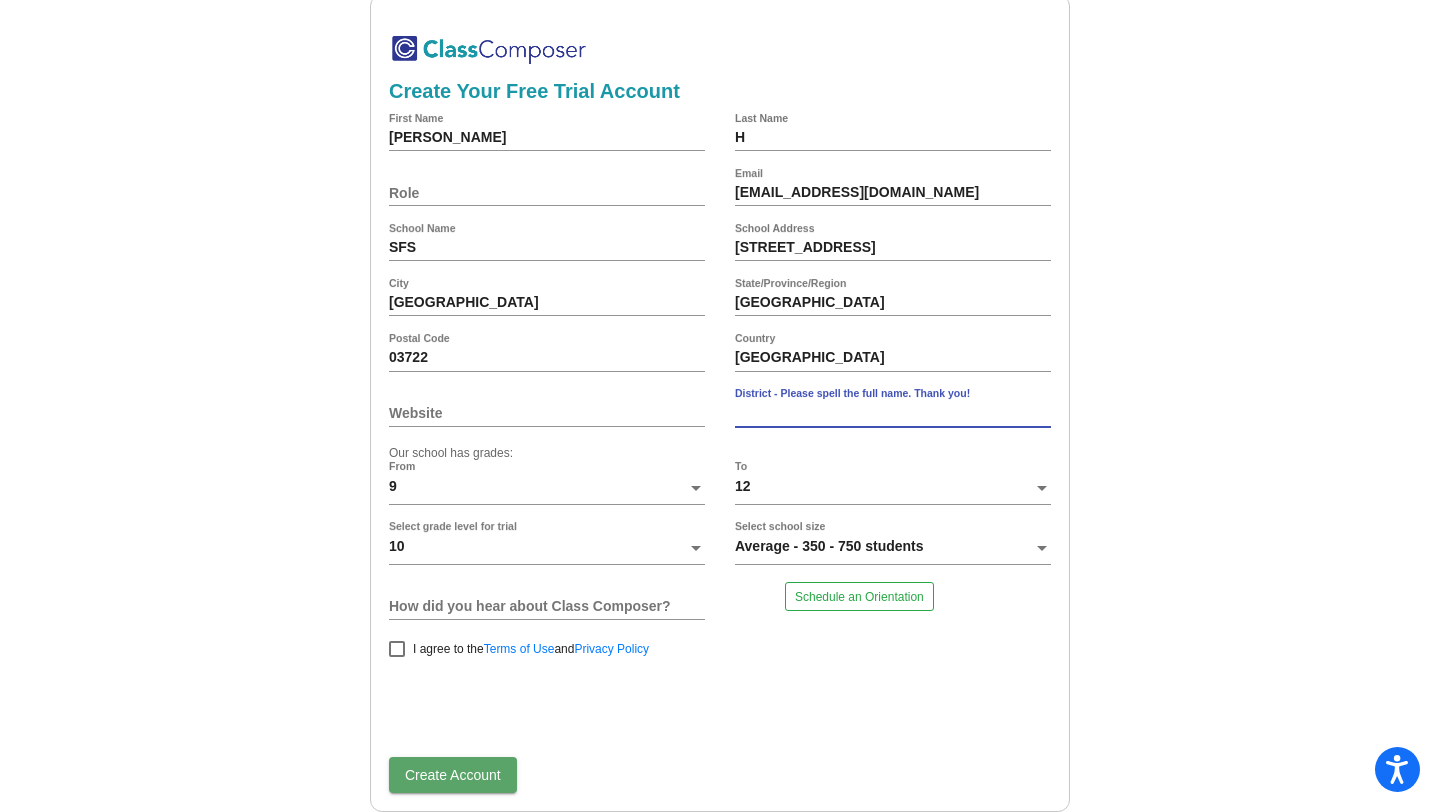 click on "District - Please spell the full name. Thank you!" at bounding box center [893, 413] 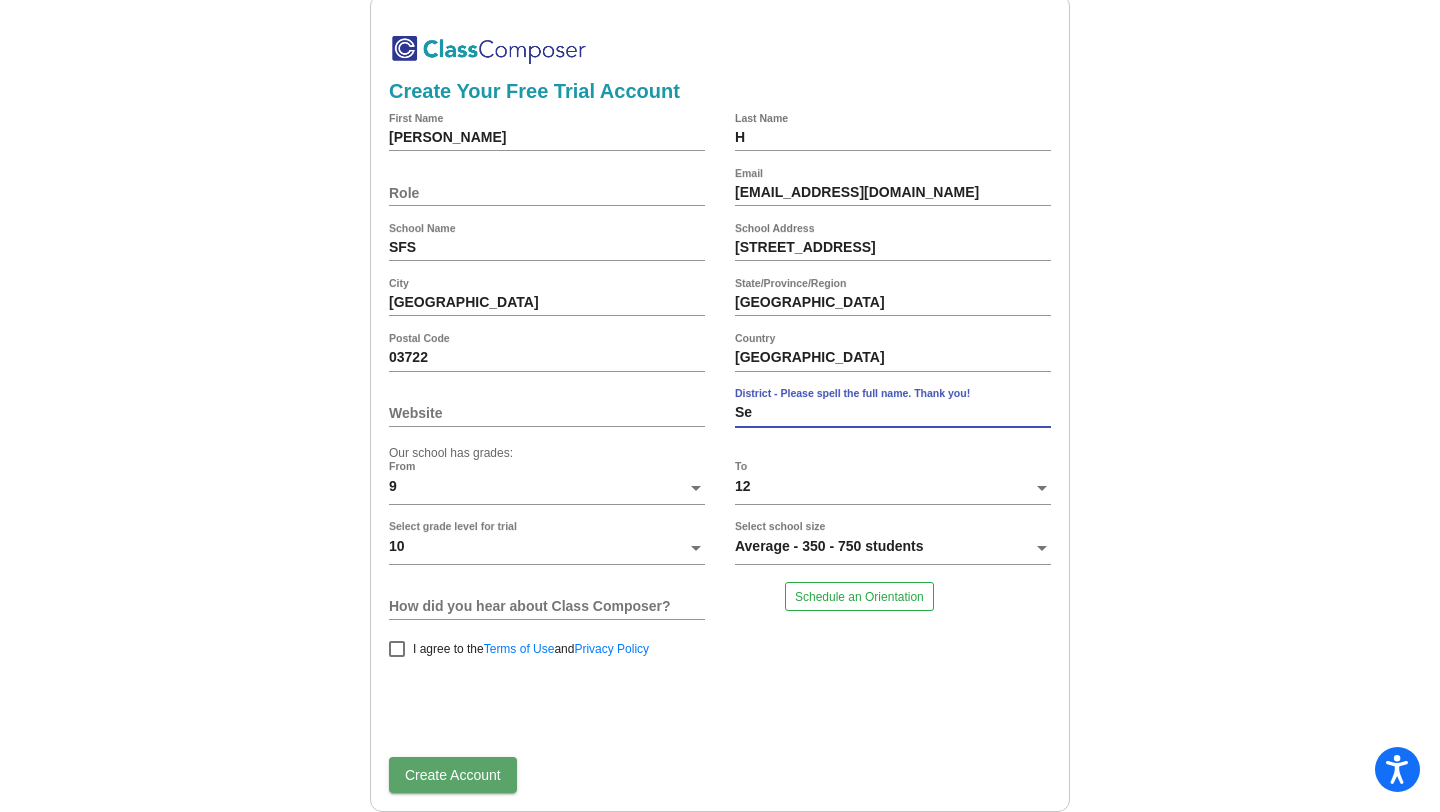 type on "S" 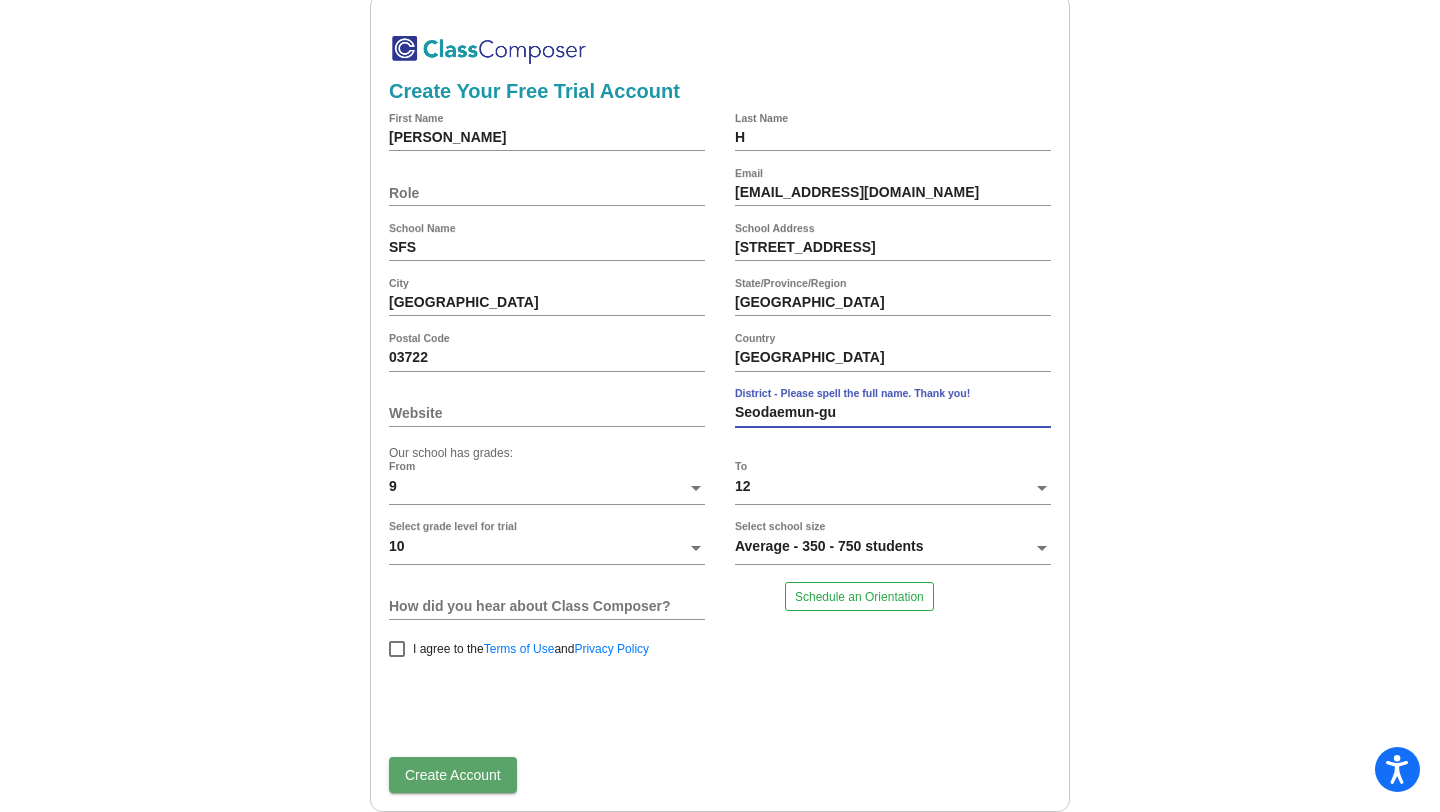 type on "Seodaemun-gu" 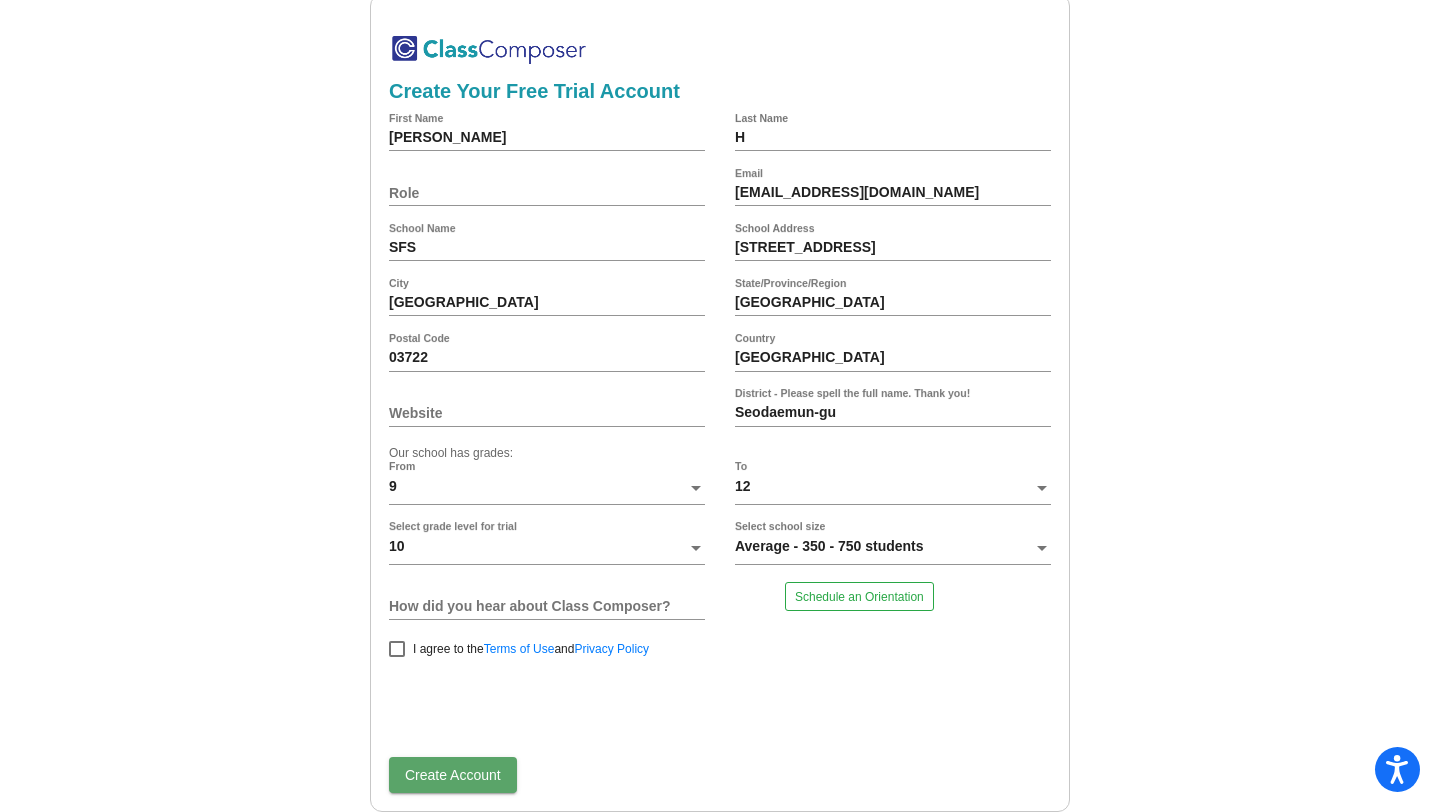 click on "How did you hear about Class Composer?" at bounding box center [547, 609] 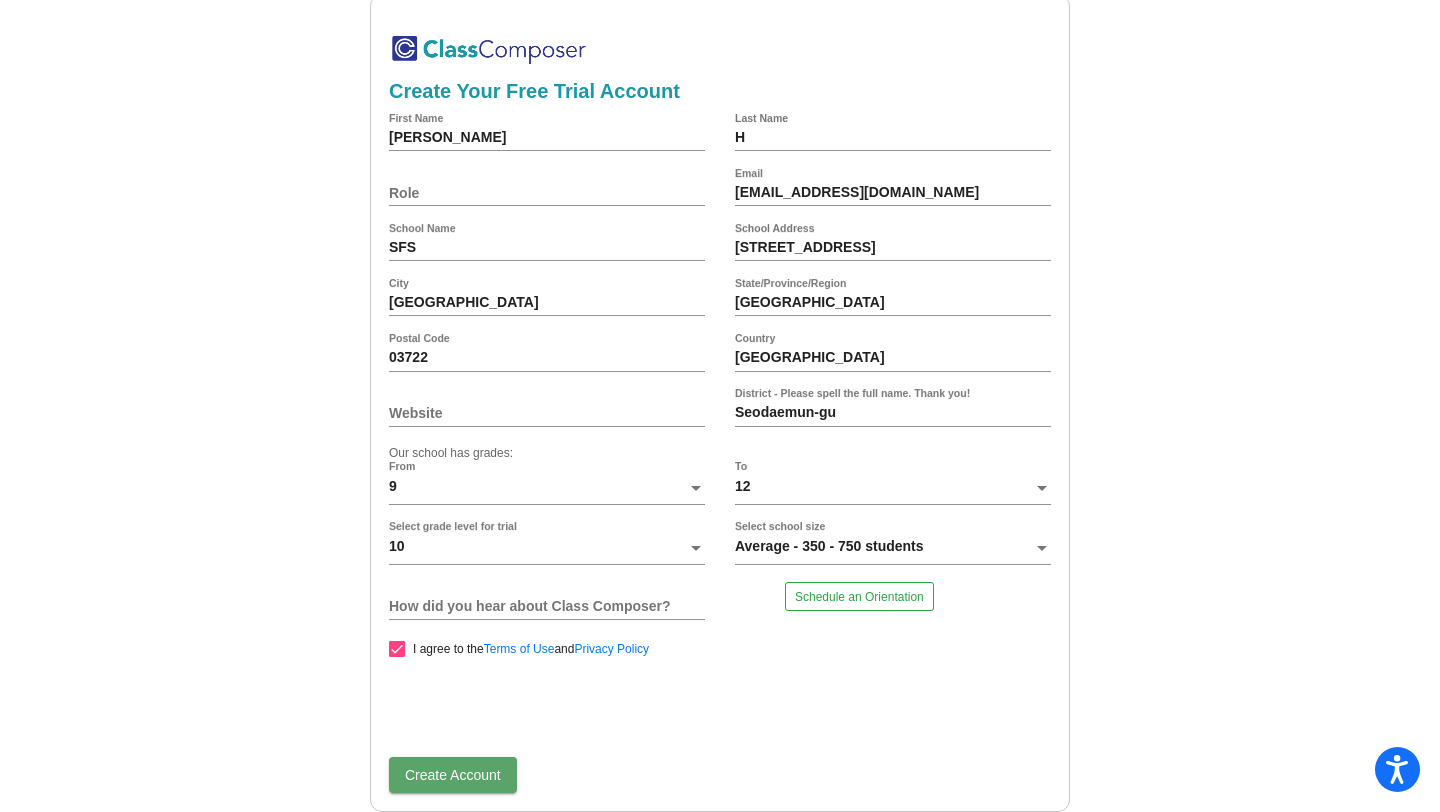 click on "Create Account" at bounding box center (453, 775) 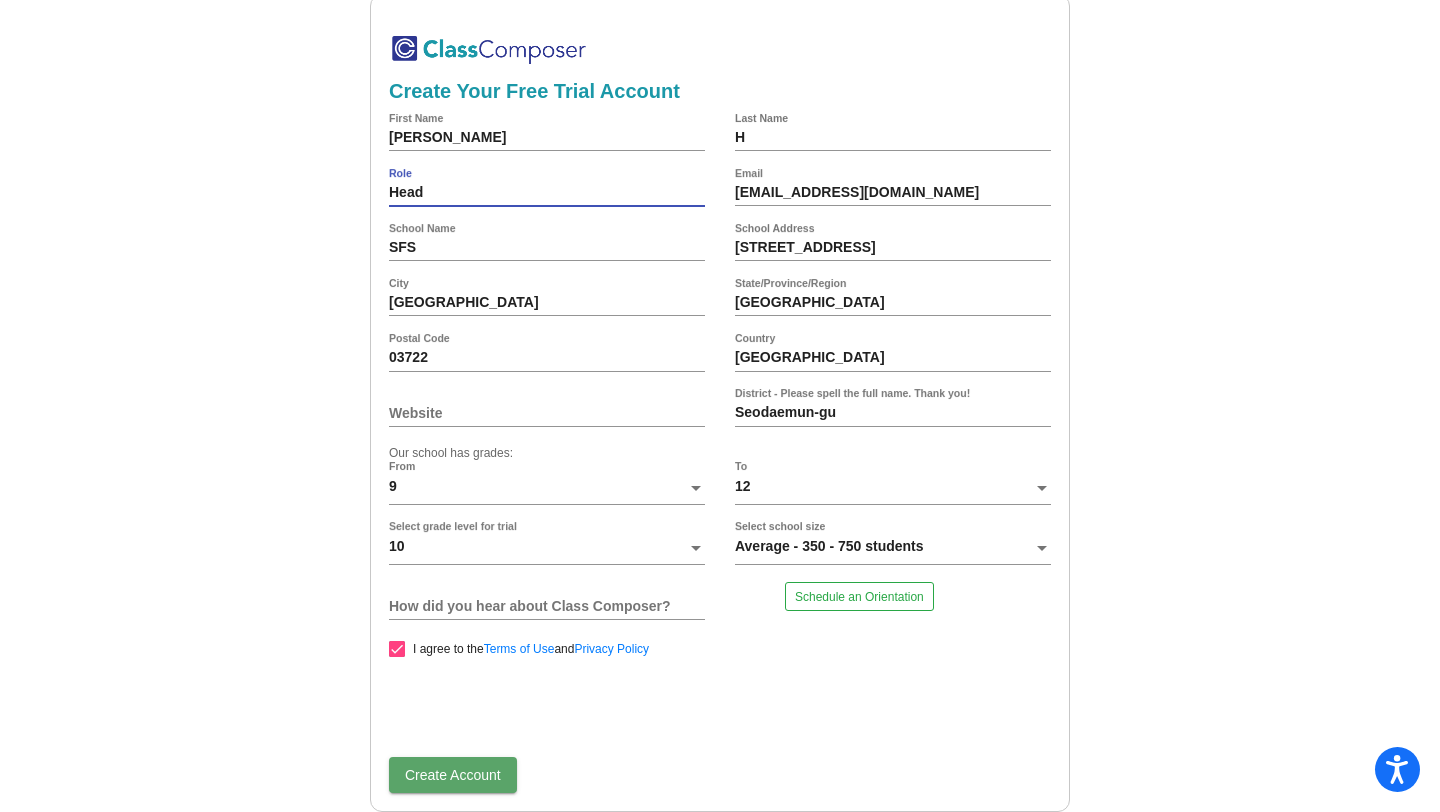 type on "Head" 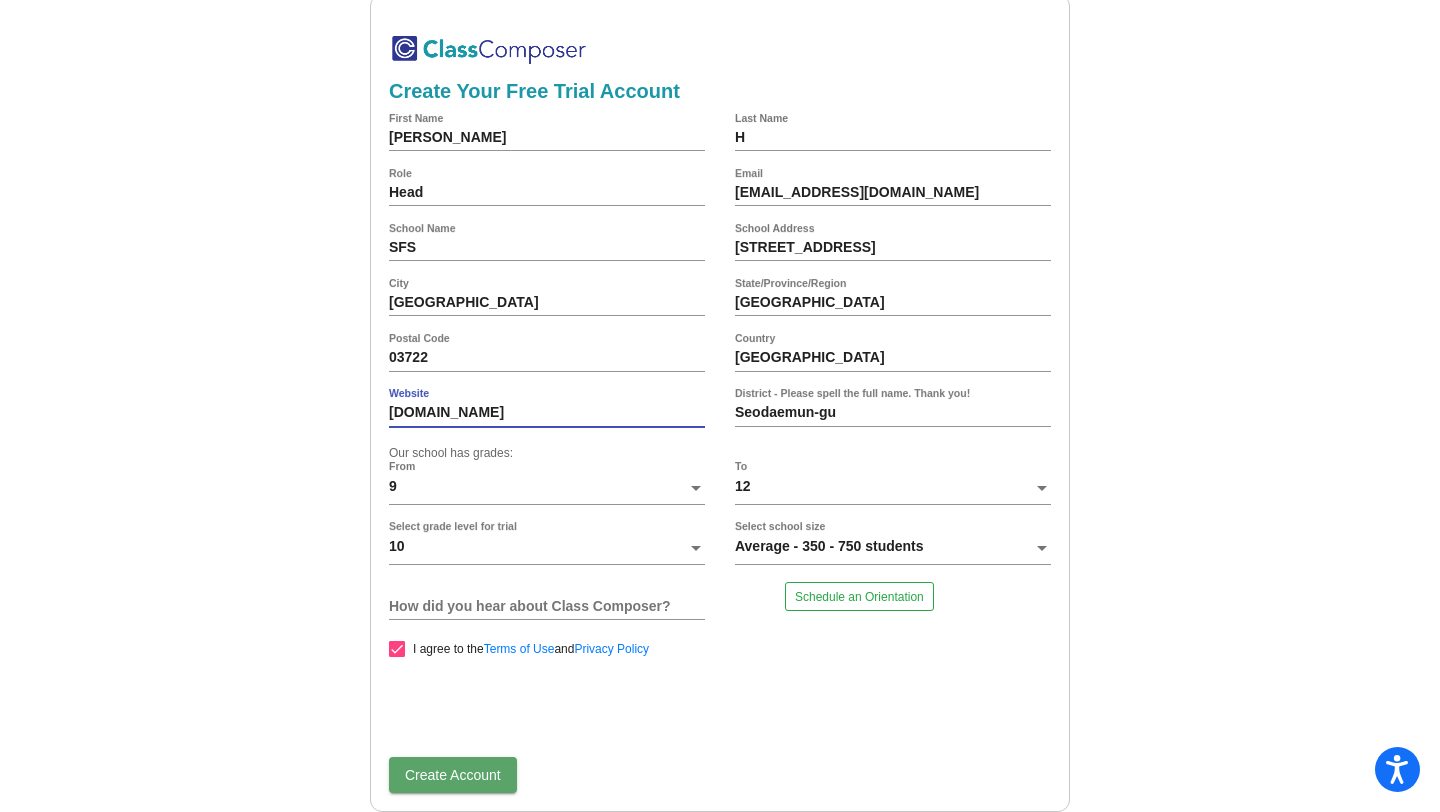 type on "seoulforeign.org" 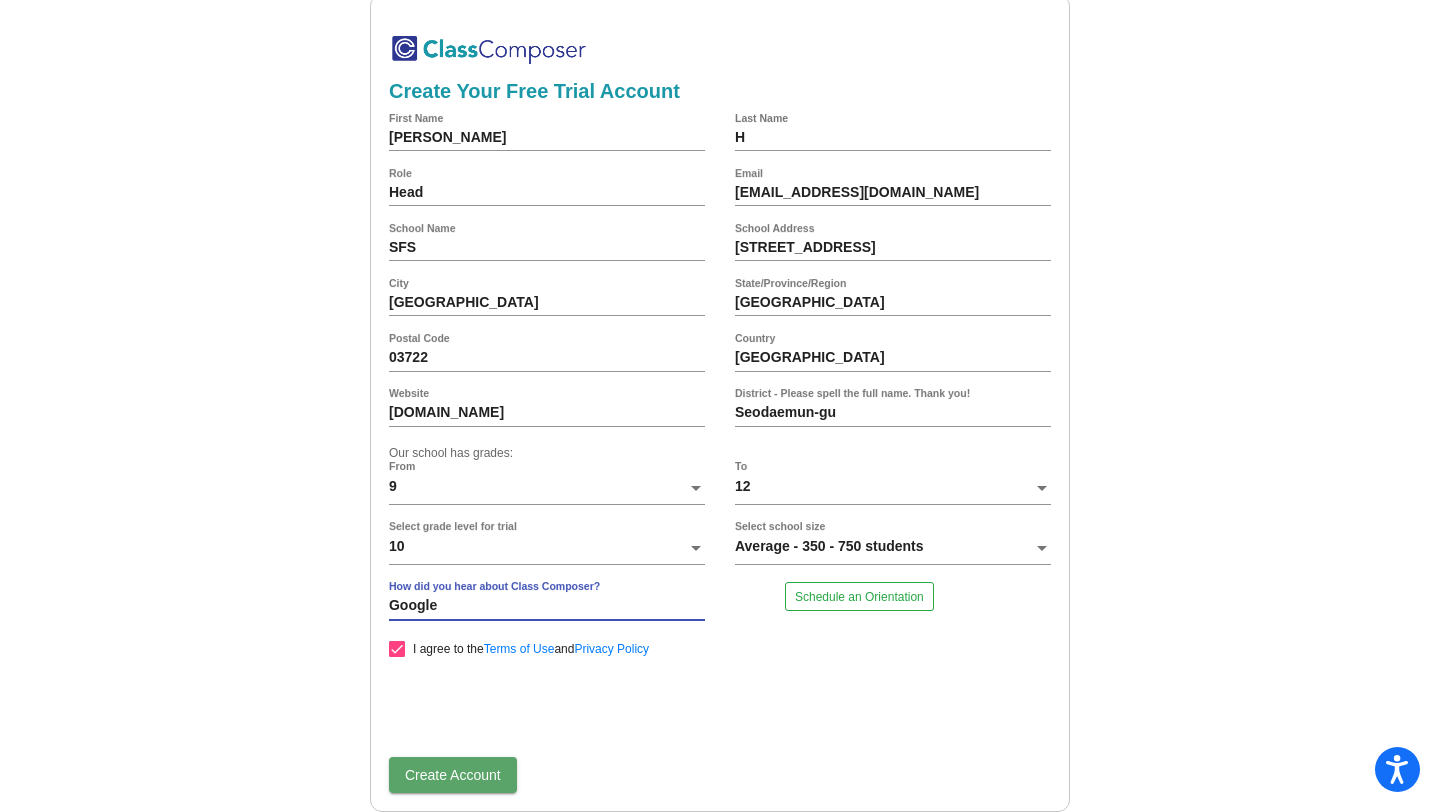type on "Google" 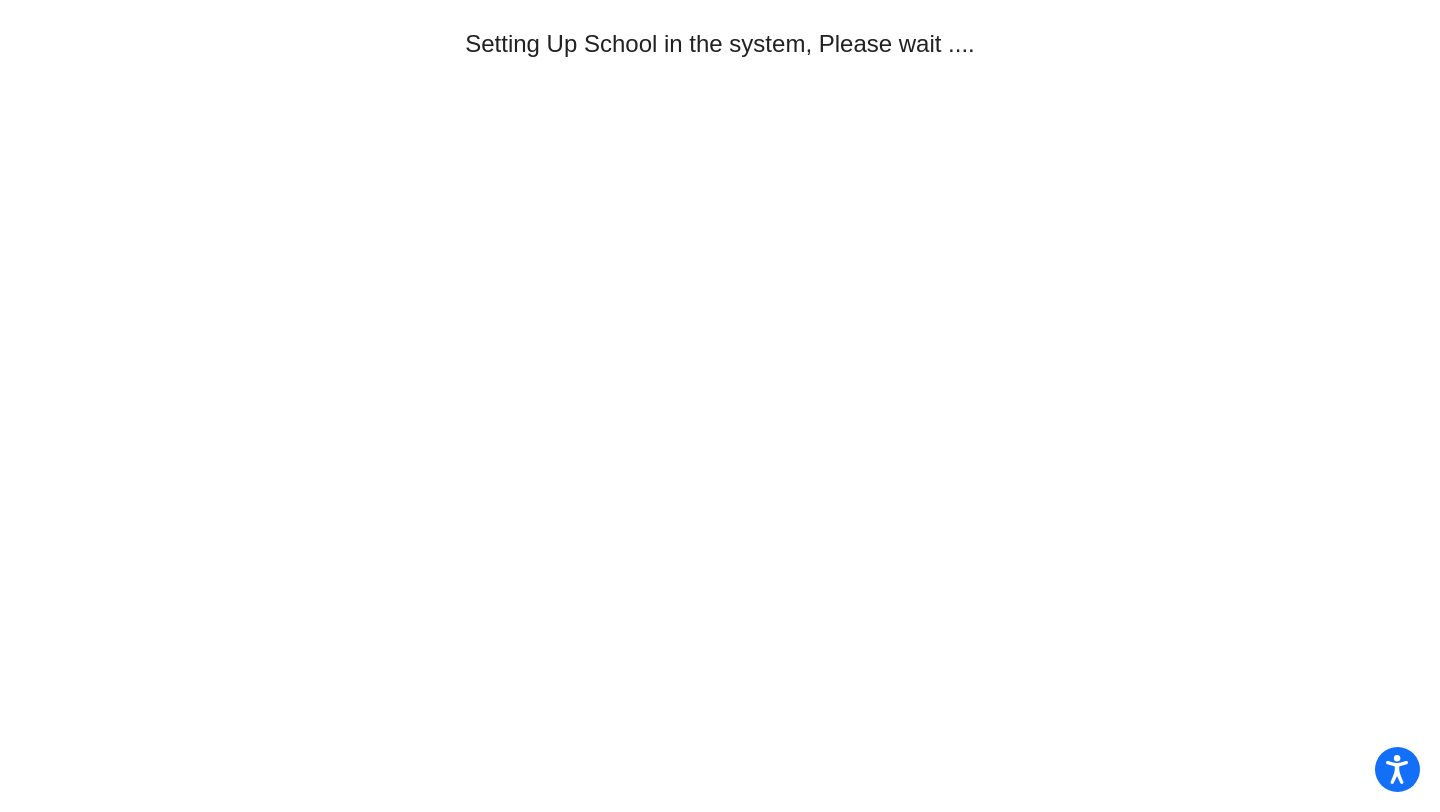 scroll, scrollTop: 0, scrollLeft: 0, axis: both 